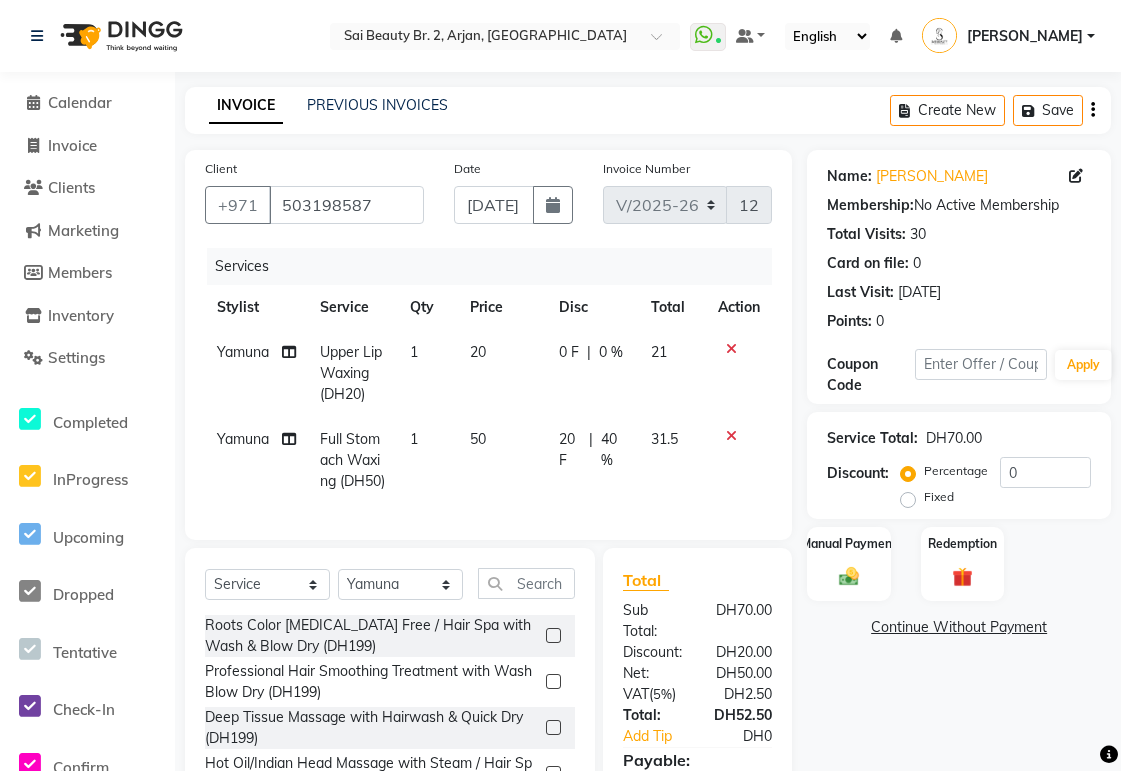 select on "6956" 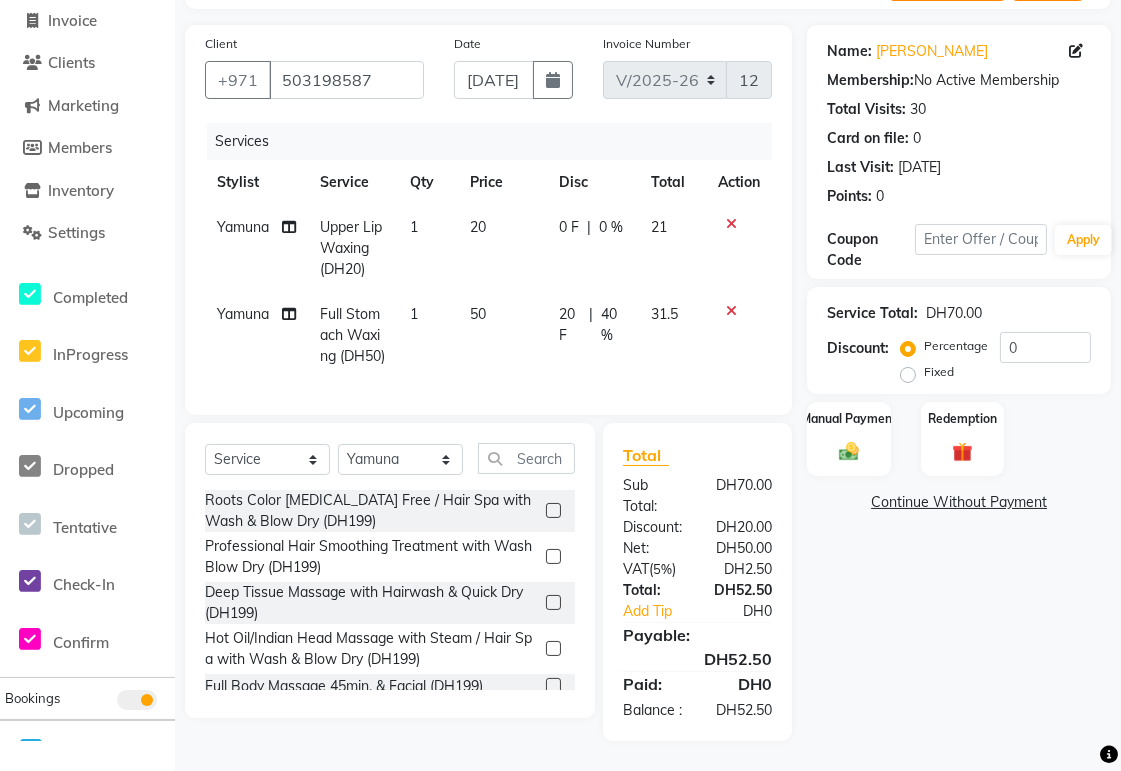 scroll, scrollTop: 0, scrollLeft: 0, axis: both 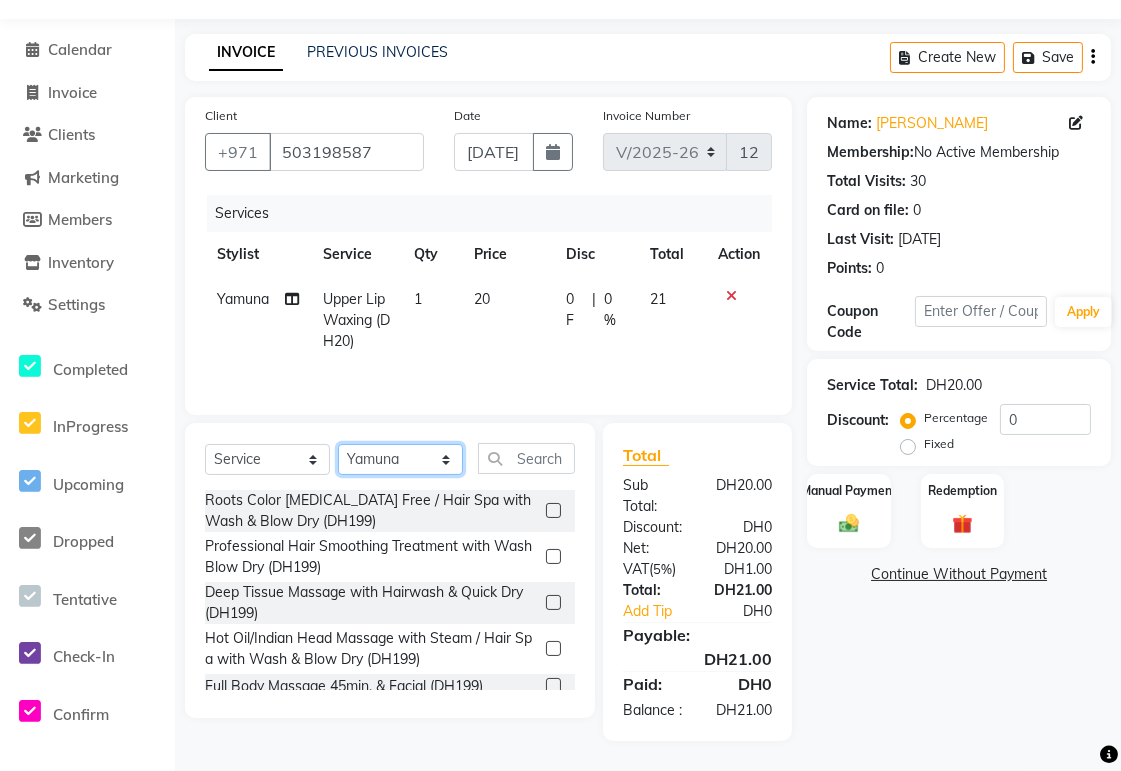 click on "Select Stylist [PERSON_NAME][MEDICAL_DATA] [PERSON_NAME] [PERSON_NAME] [PERSON_NAME] [PERSON_NAME] Gita [PERSON_NAME] monzeer Shree [PERSON_NAME] [PERSON_NAME]" 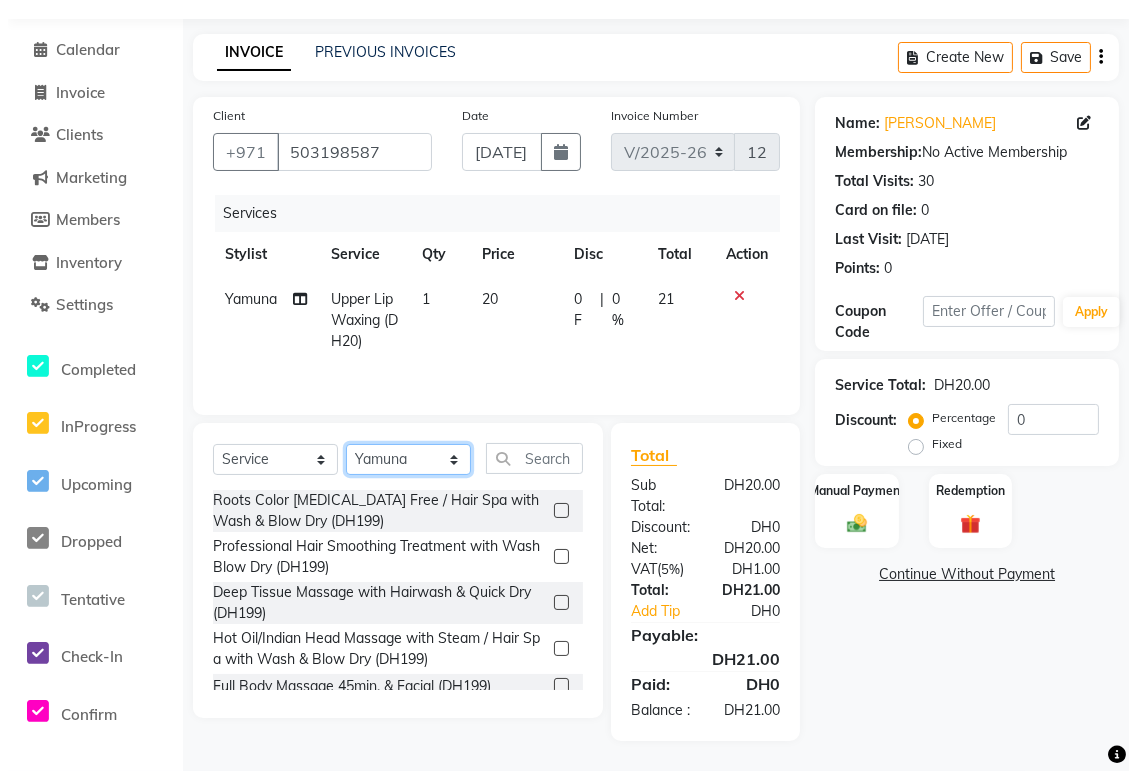 scroll, scrollTop: 0, scrollLeft: 0, axis: both 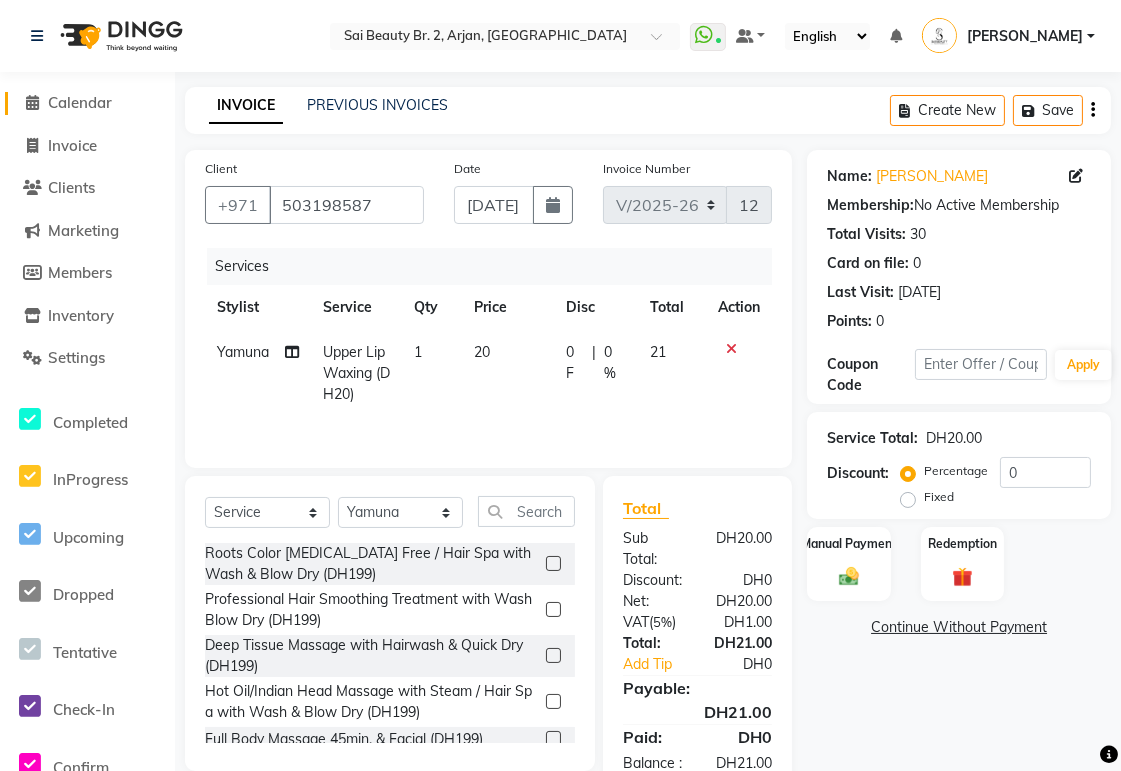 click on "Calendar" 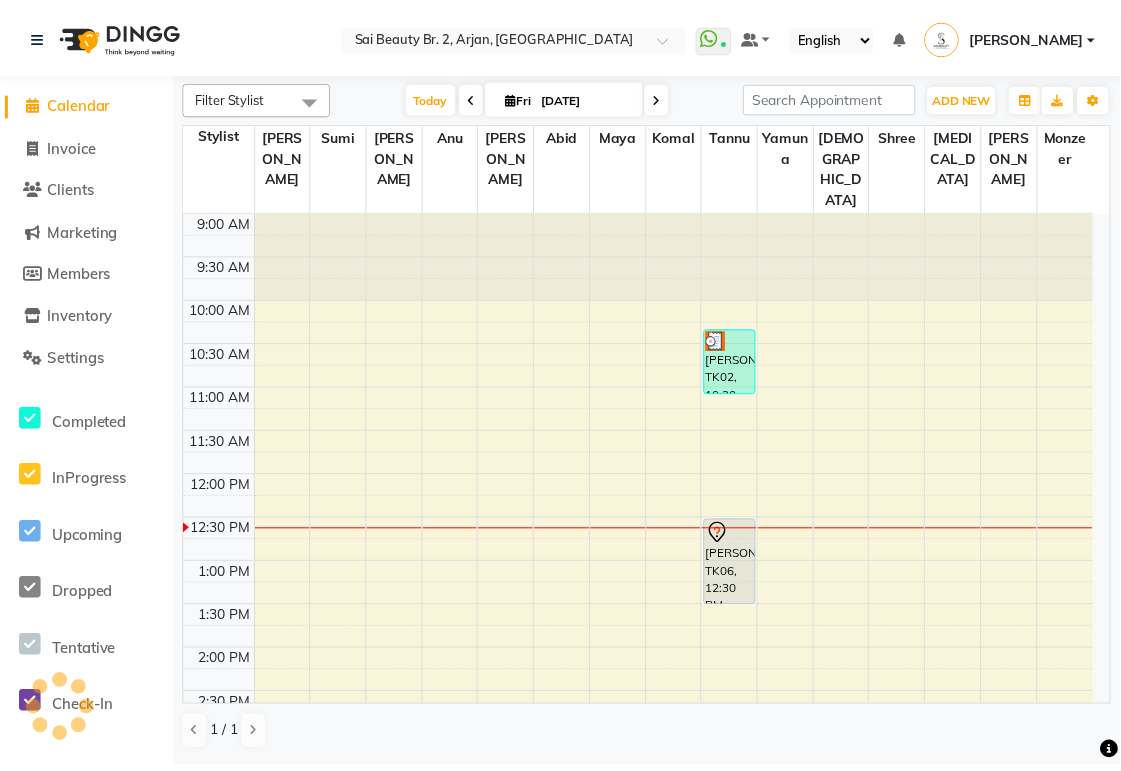 scroll, scrollTop: 0, scrollLeft: 0, axis: both 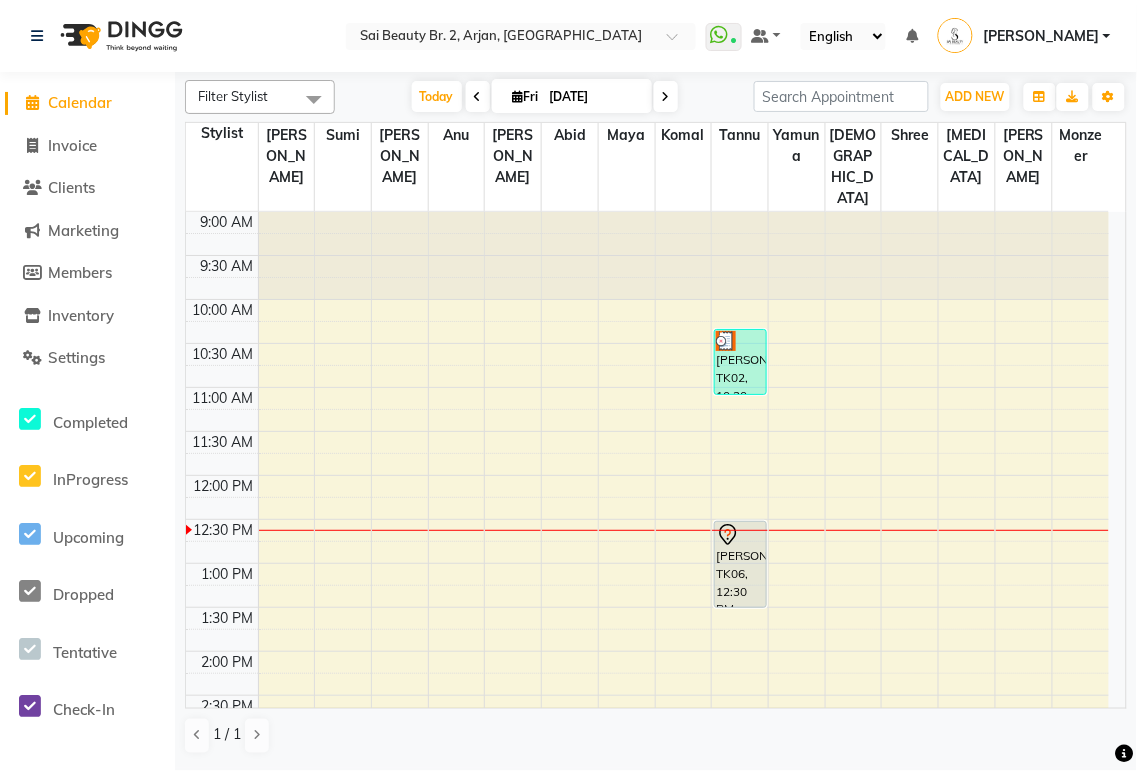 click on "[PERSON_NAME], TK02, 10:20 AM-11:05 AM, Upper Lip Threading,Full Body Waxing (With Bikini)" at bounding box center [740, 362] 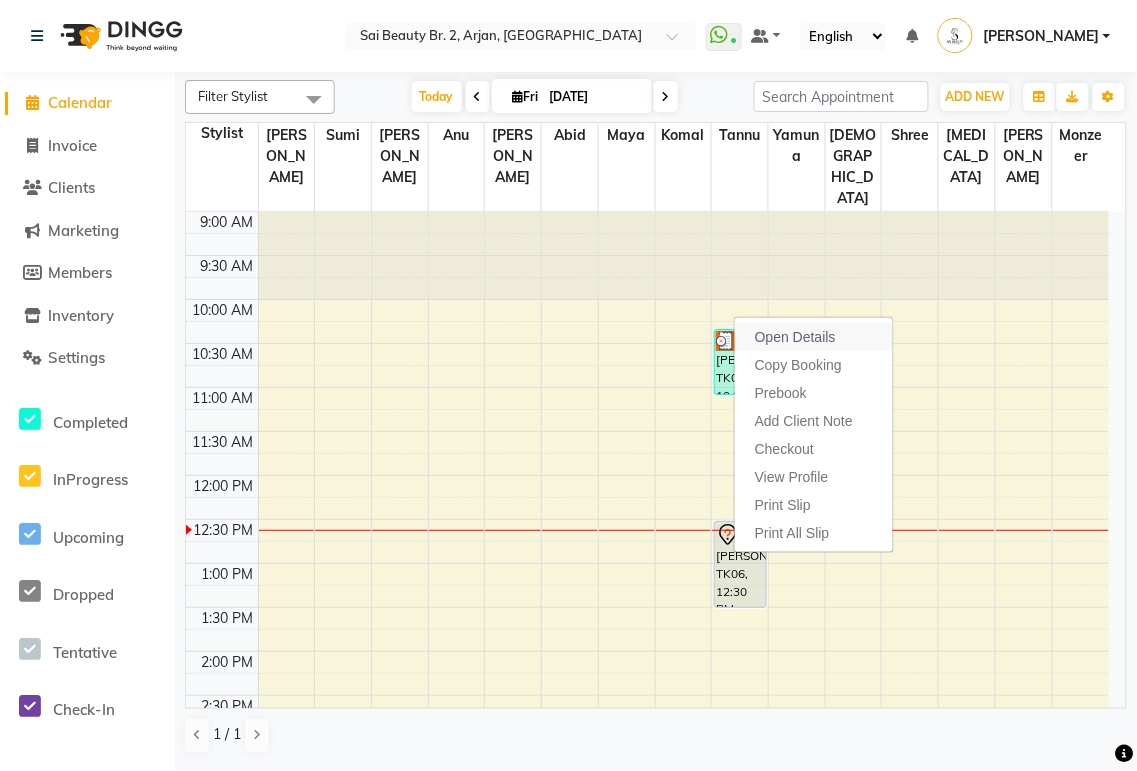 click on "Open Details" at bounding box center (814, 337) 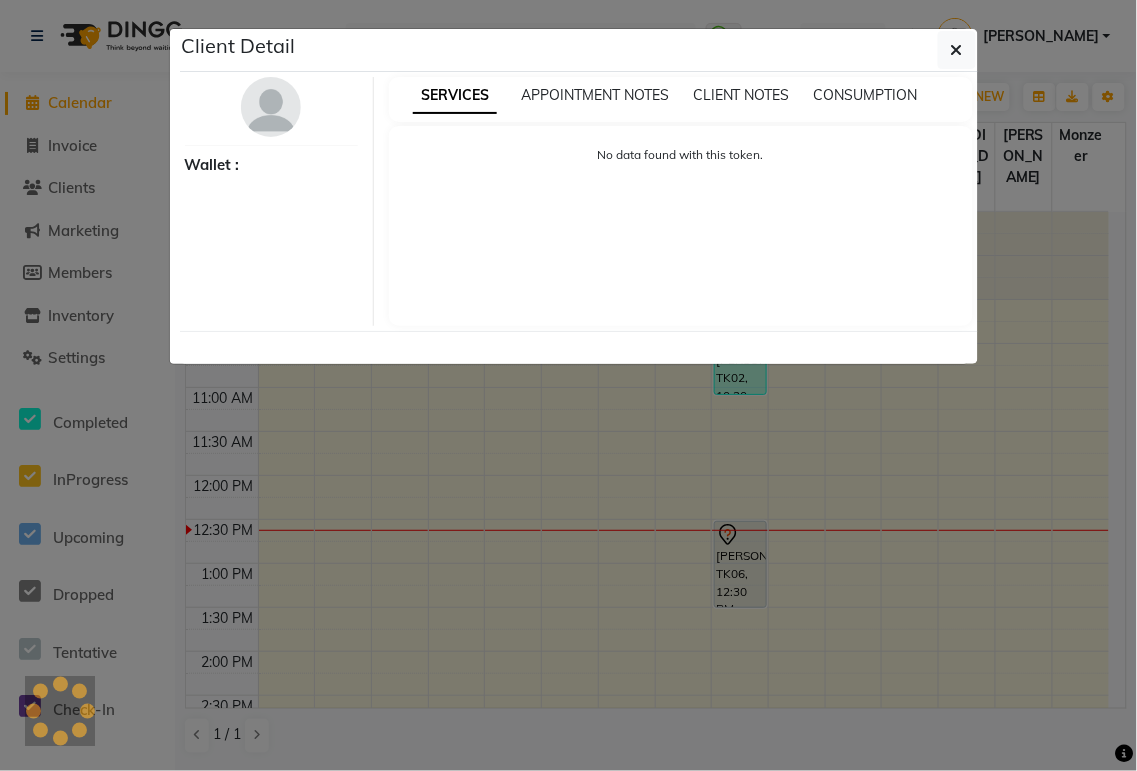 select on "3" 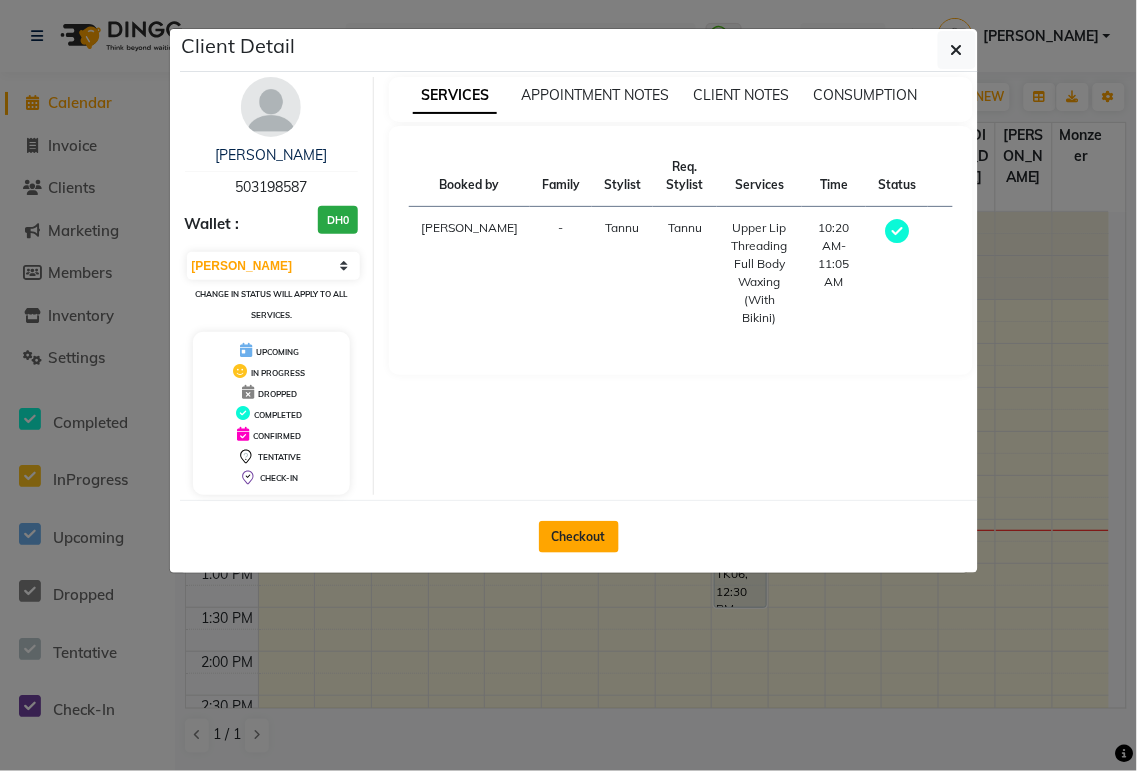 click on "Checkout" 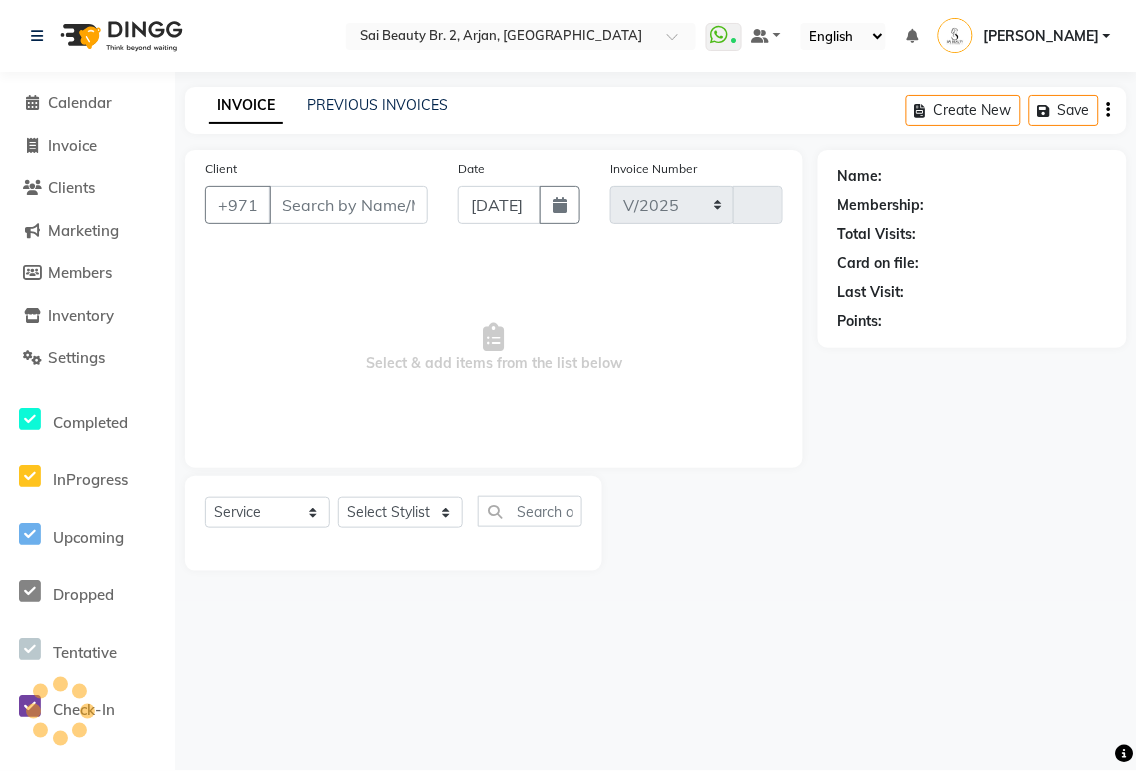 select on "6956" 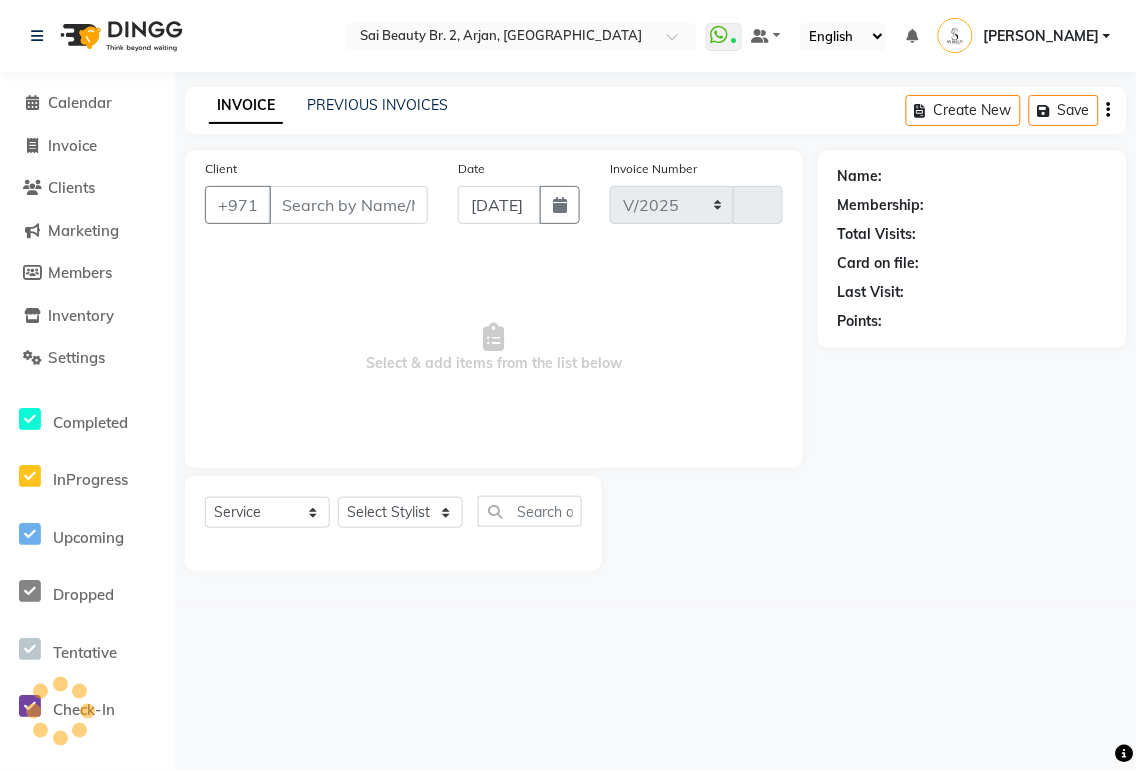 type on "1269" 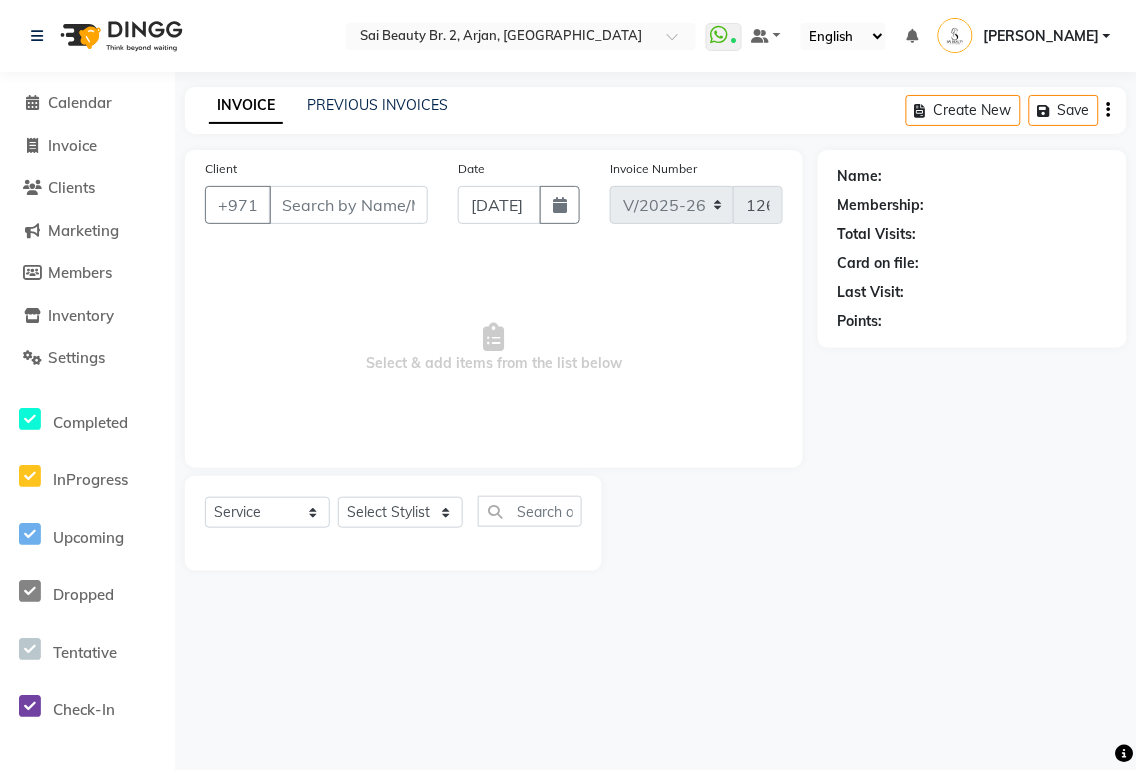 type on "503198587" 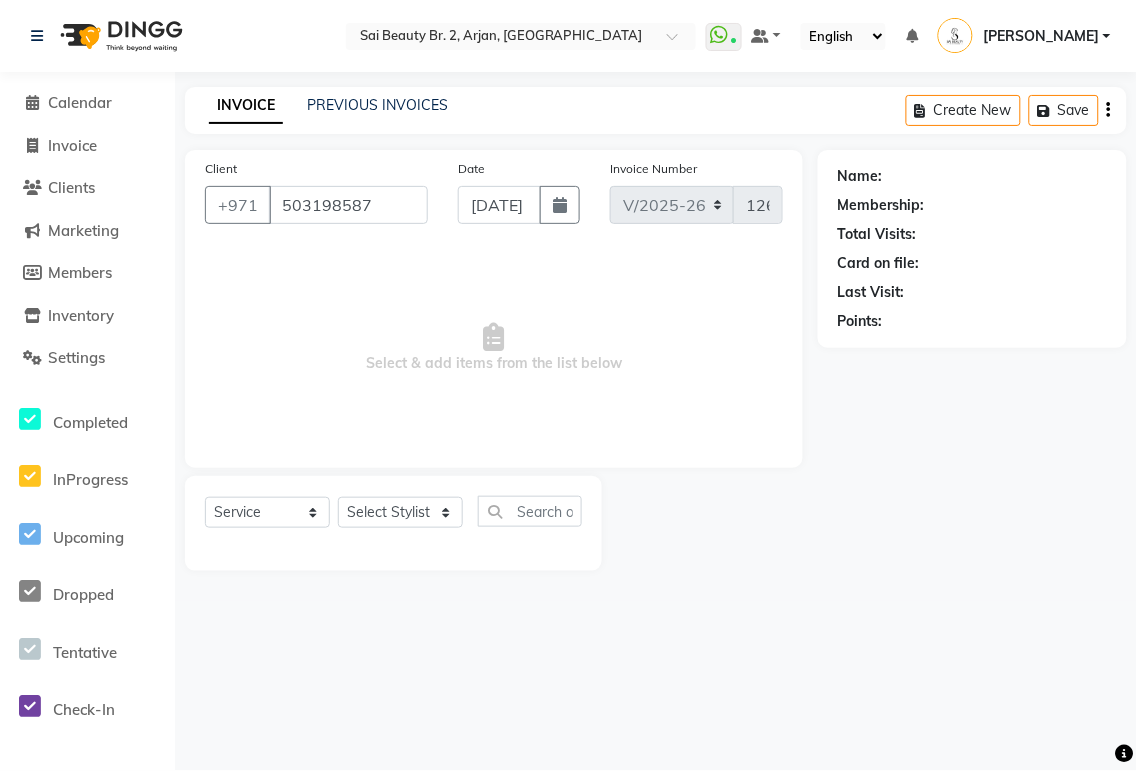 select on "60066" 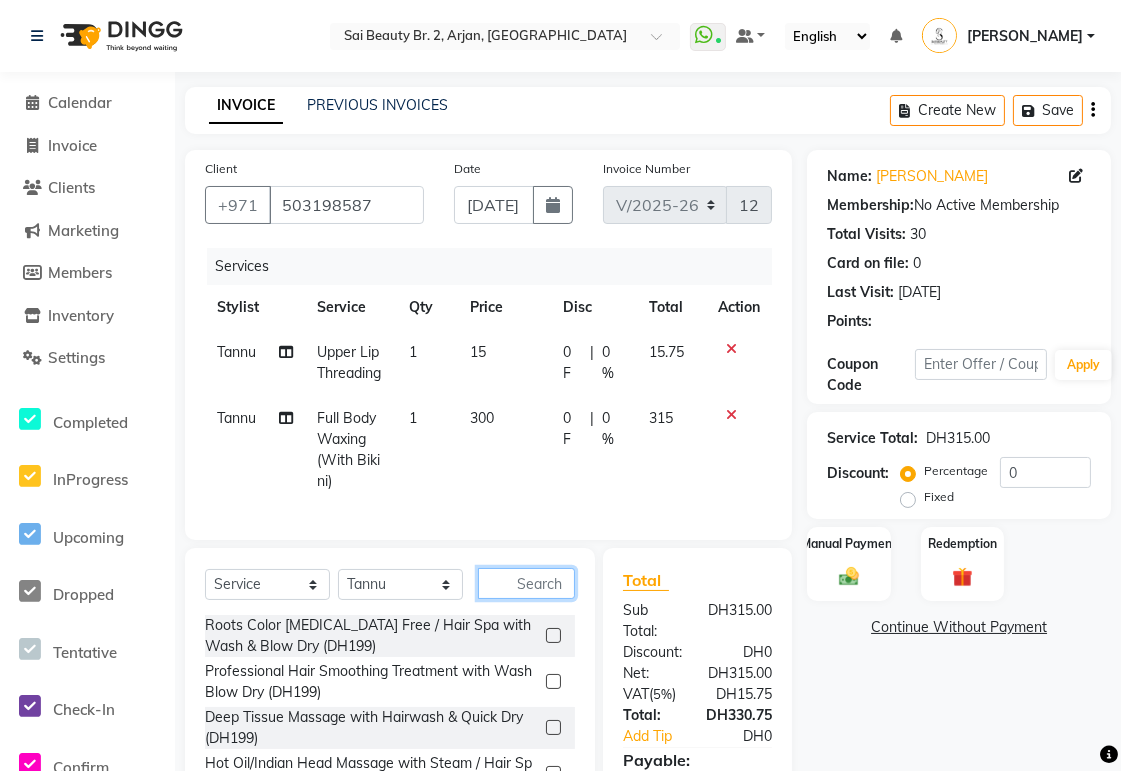 click 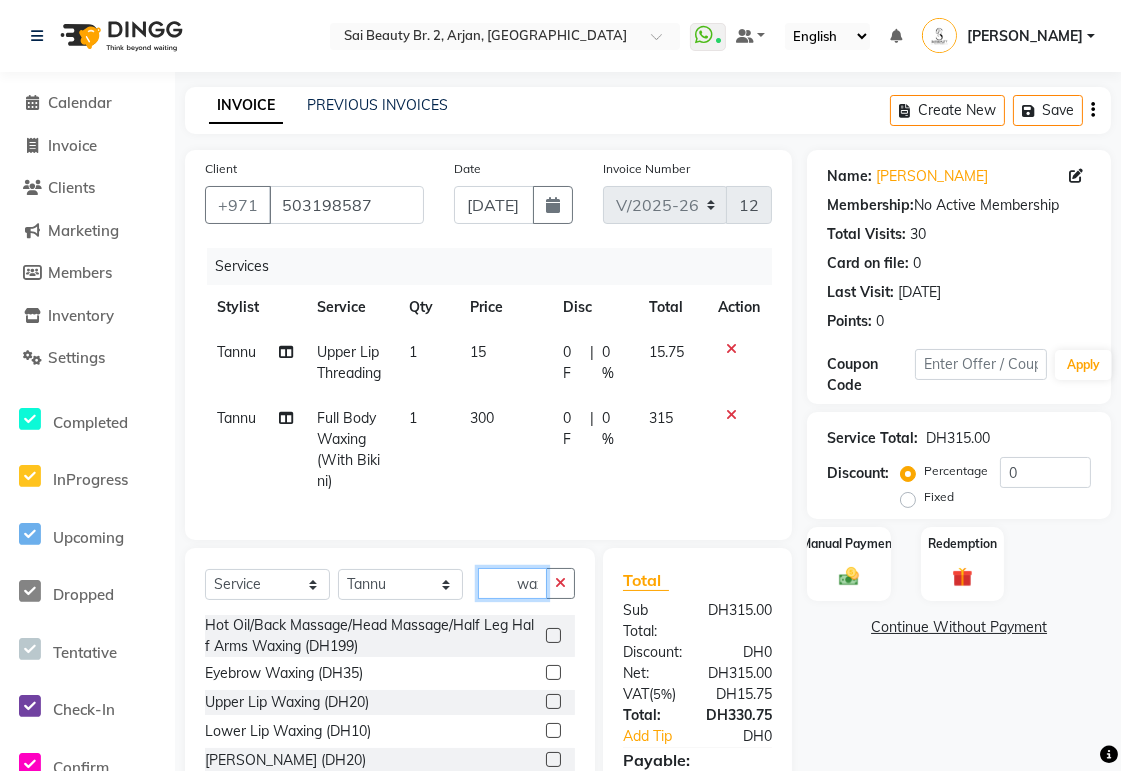 scroll, scrollTop: 0, scrollLeft: 6, axis: horizontal 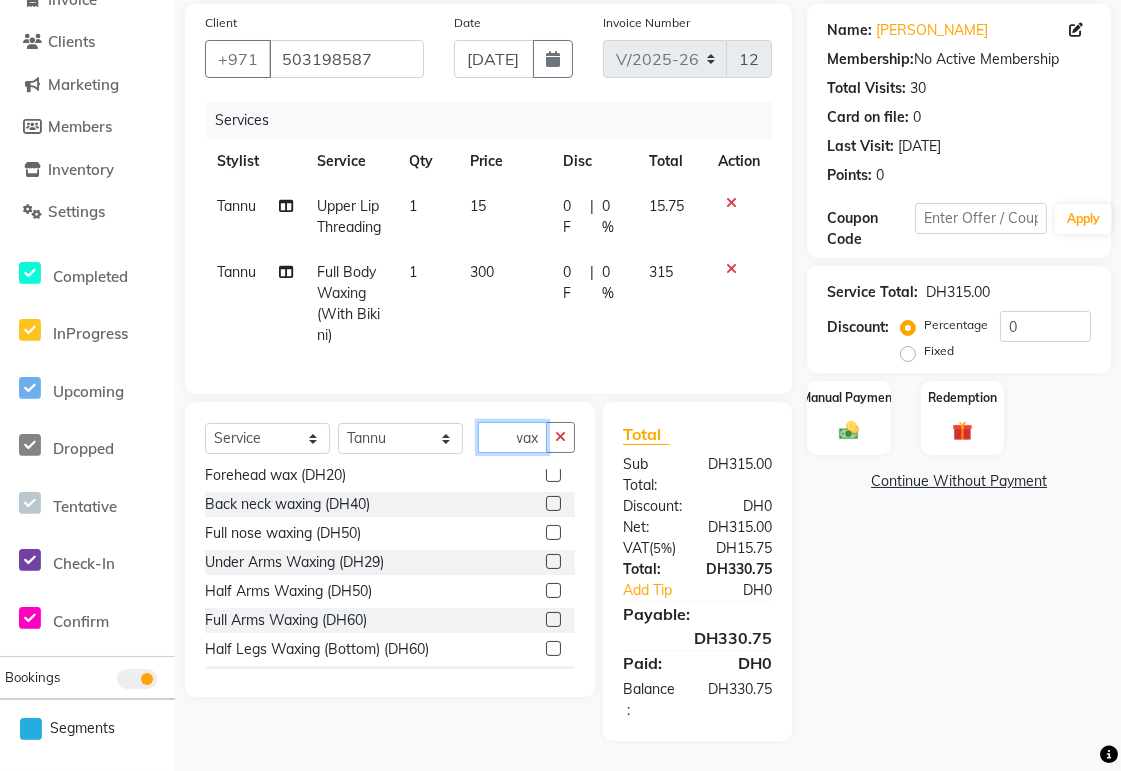 type on "wax" 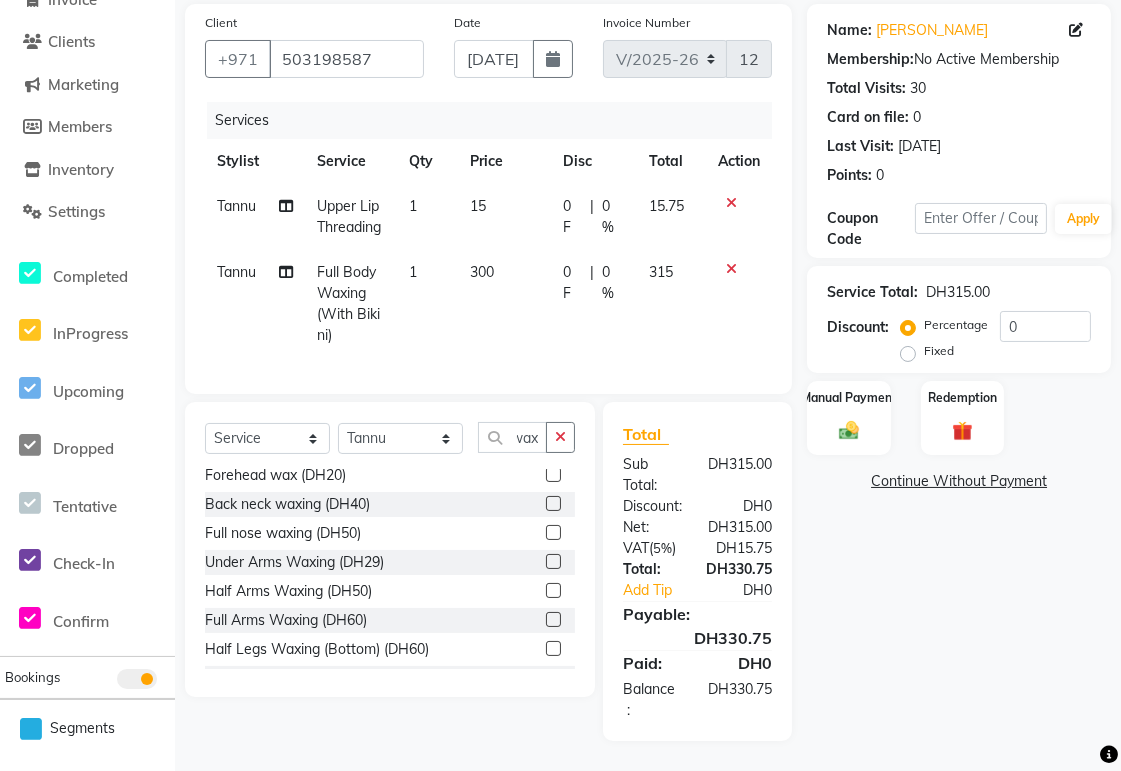 click 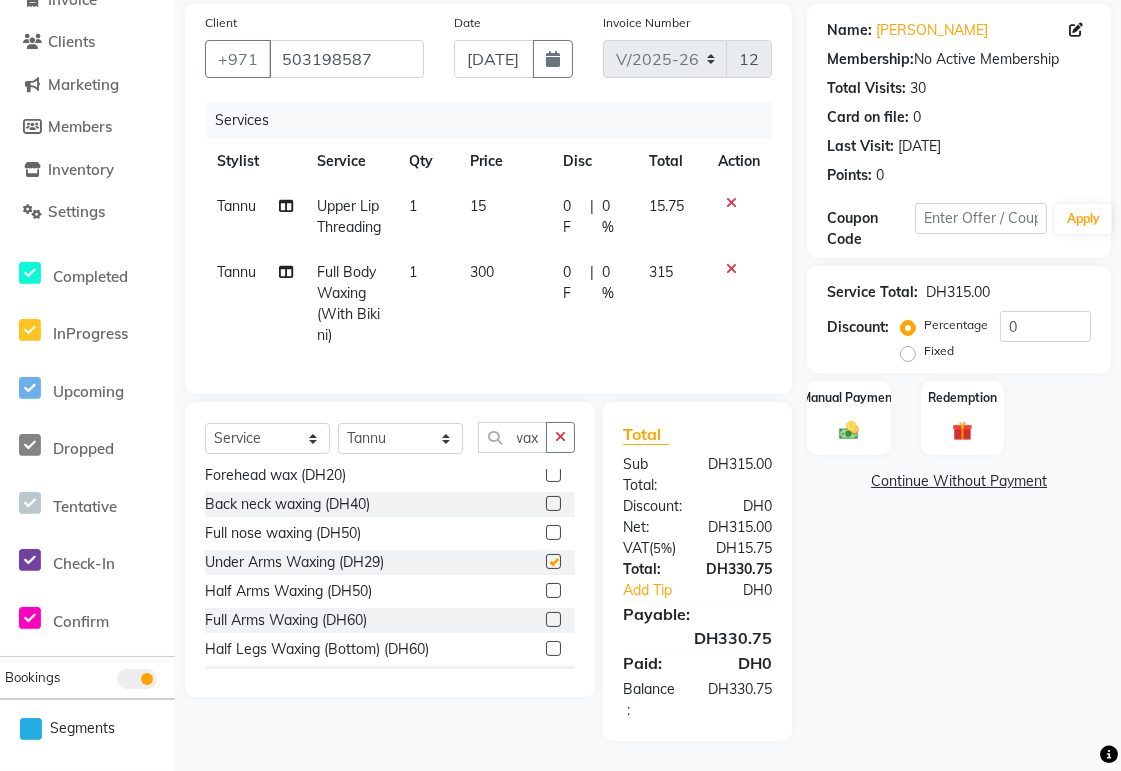 scroll, scrollTop: 0, scrollLeft: 0, axis: both 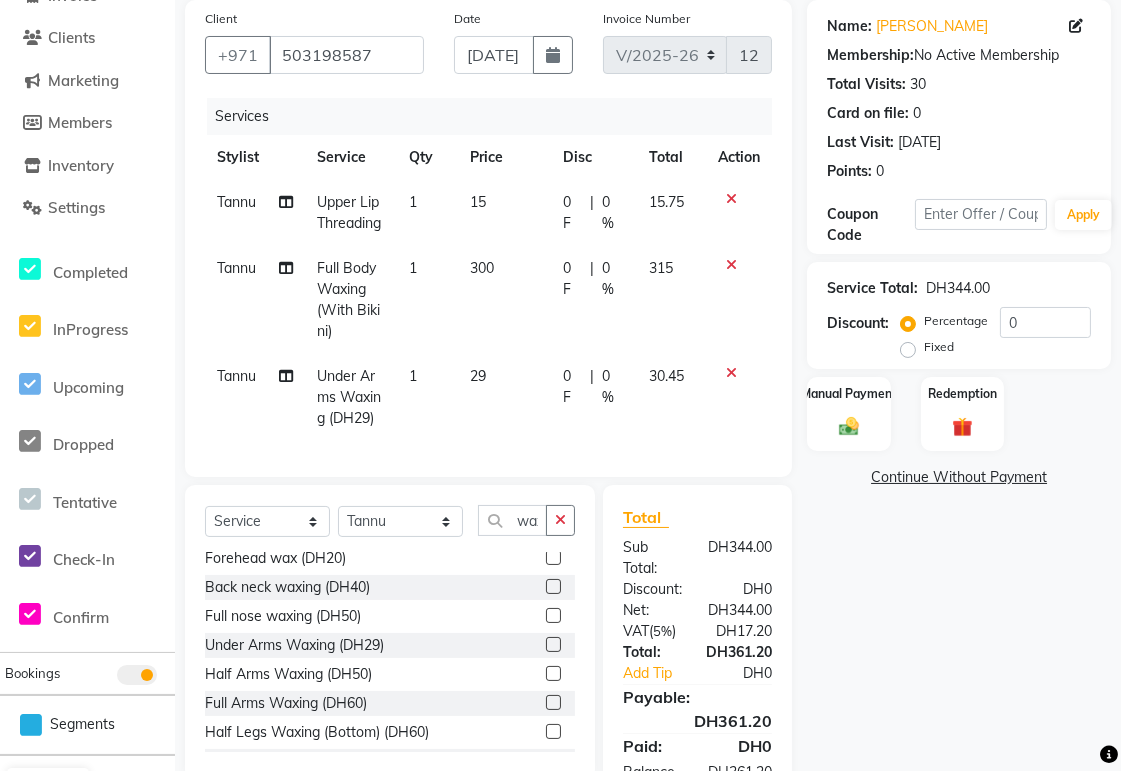 checkbox on "false" 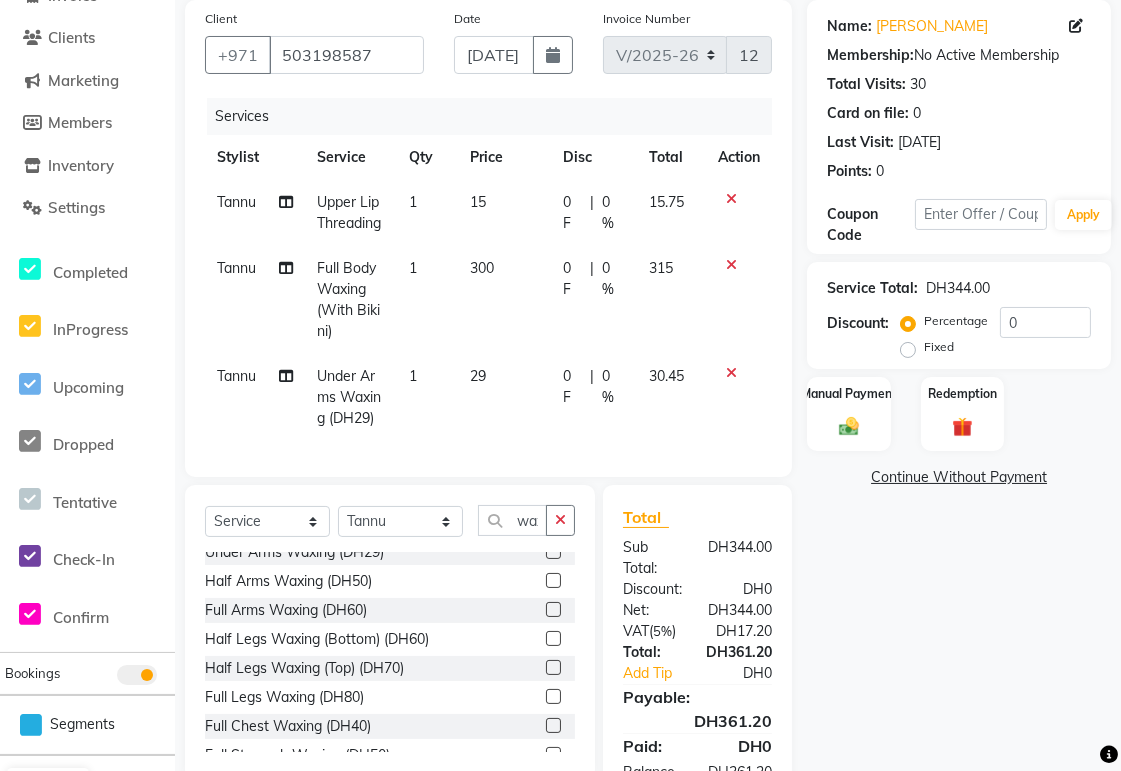 scroll, scrollTop: 432, scrollLeft: 0, axis: vertical 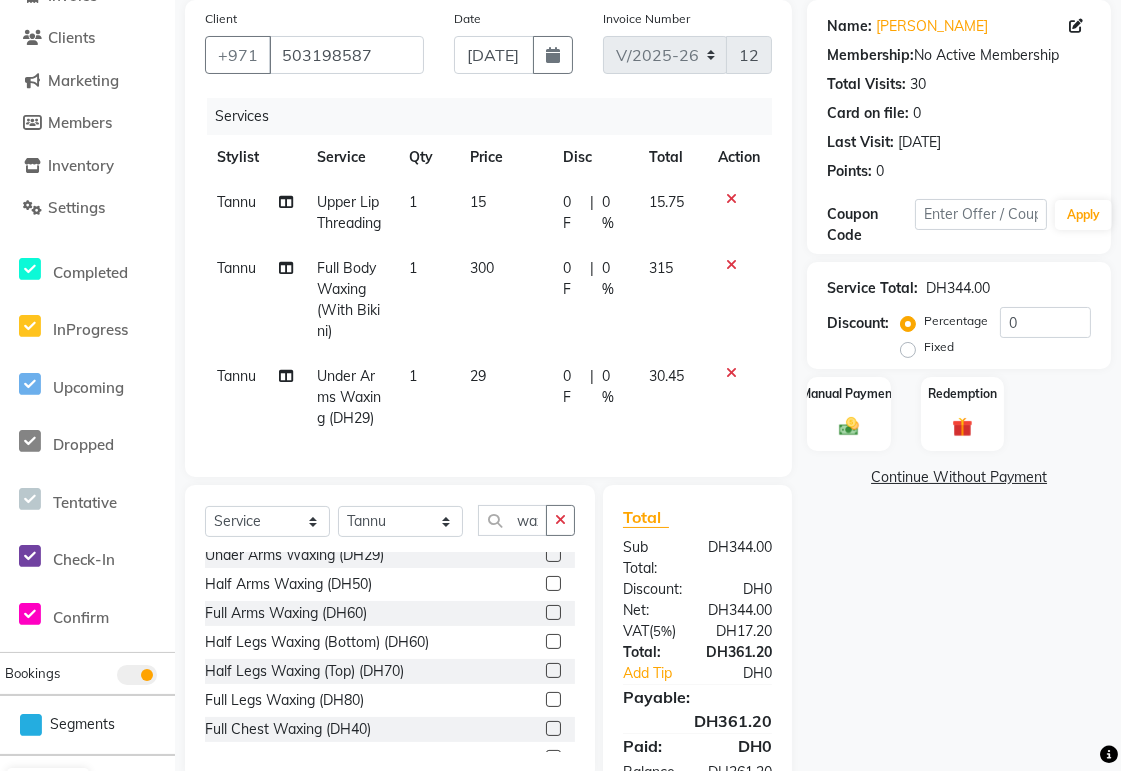 click 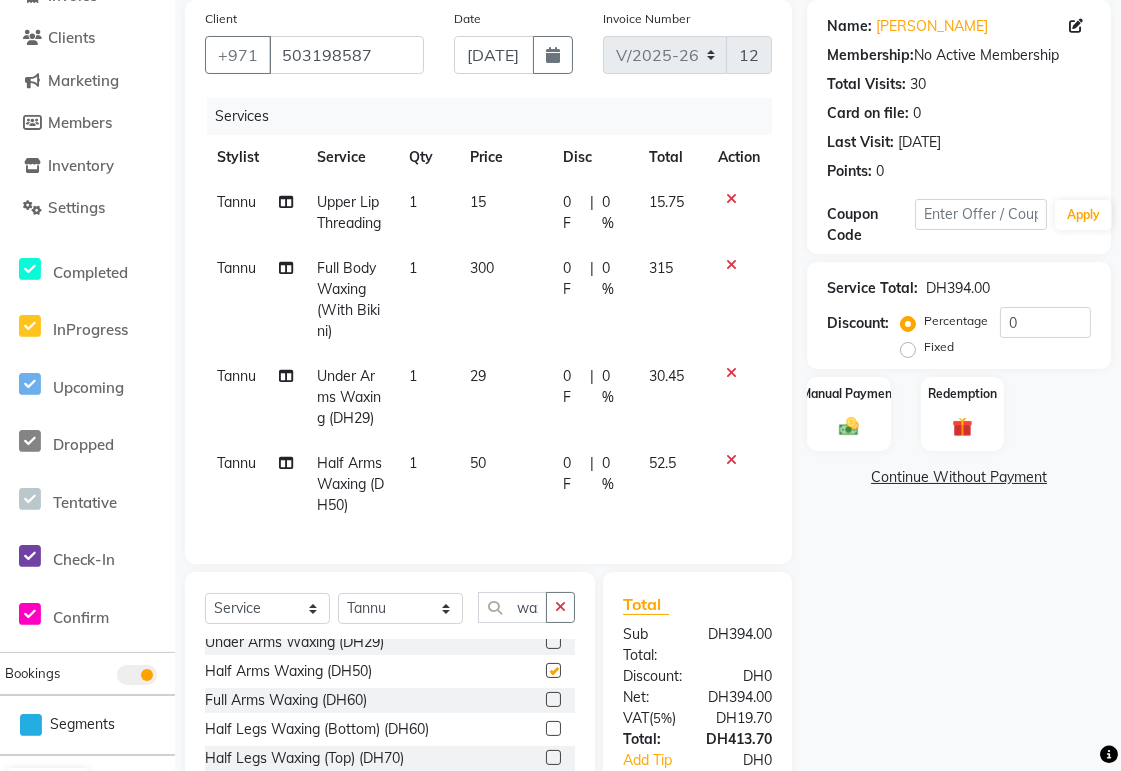 checkbox on "false" 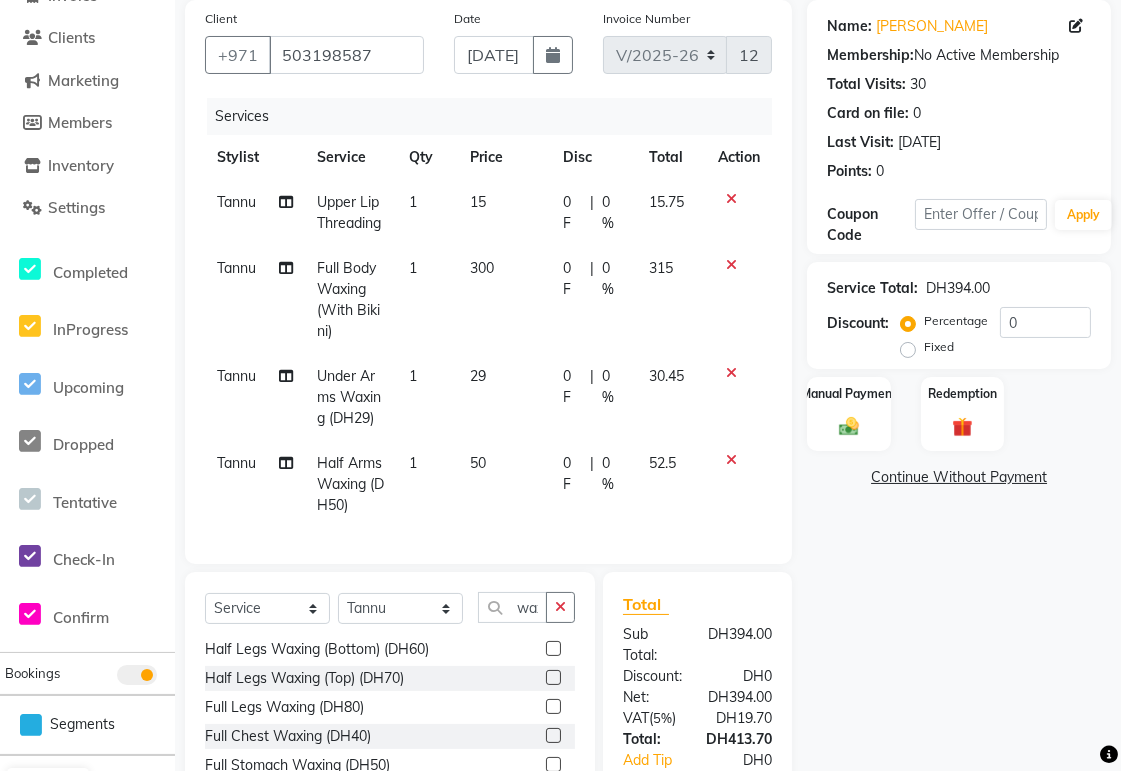 scroll, scrollTop: 513, scrollLeft: 0, axis: vertical 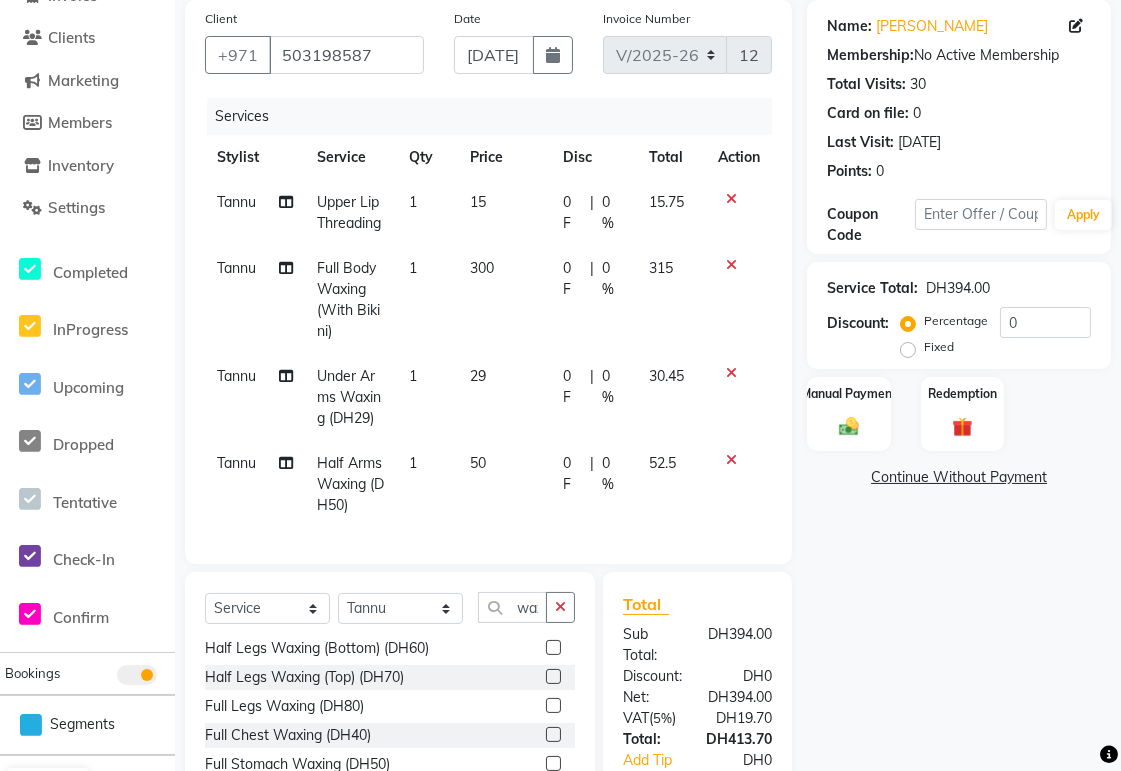 click 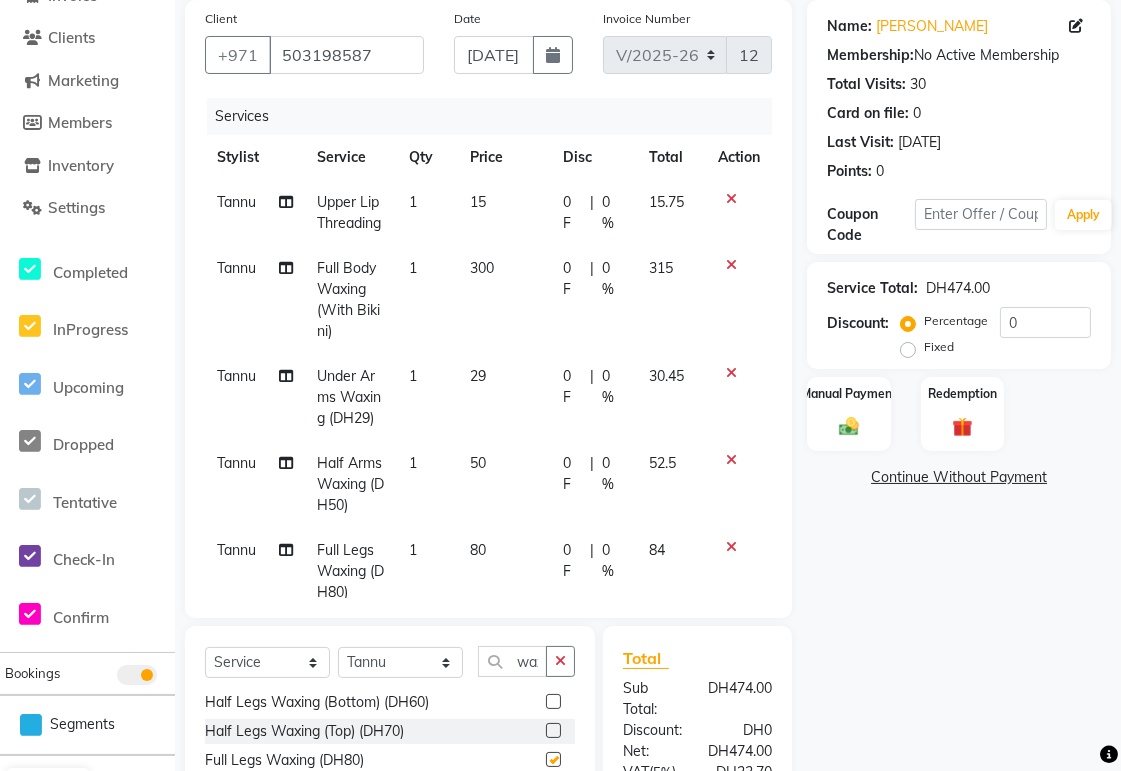 checkbox on "false" 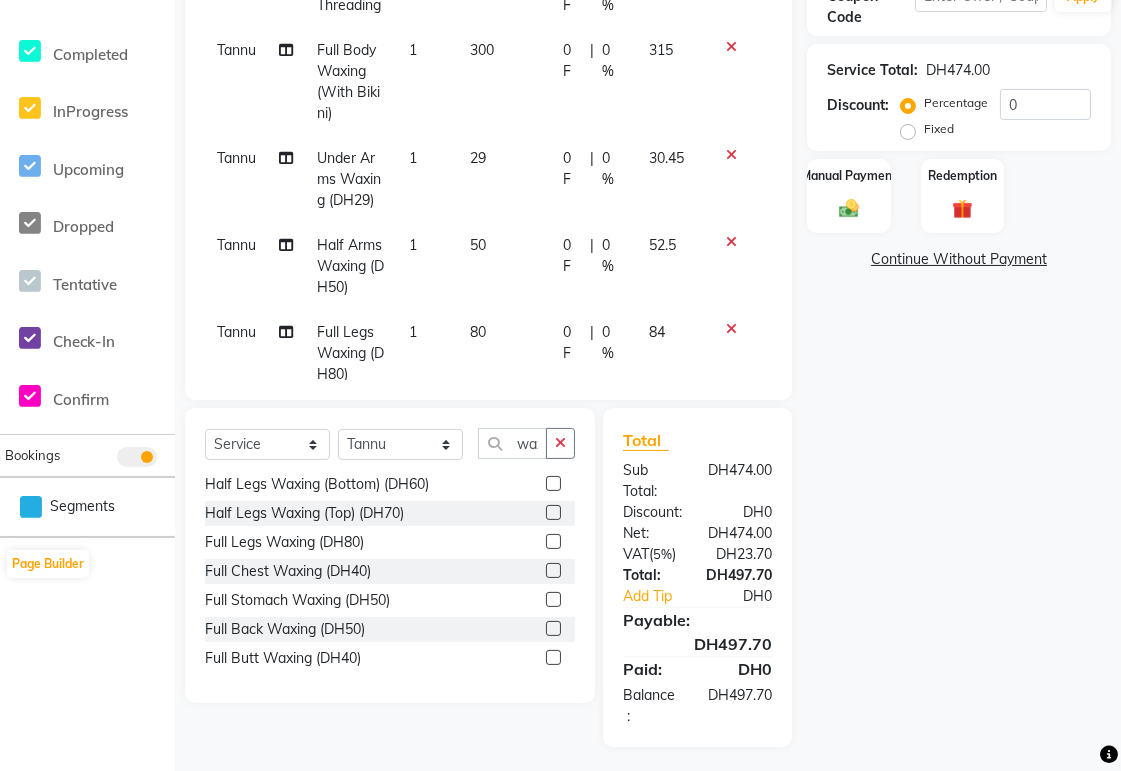 scroll, scrollTop: 374, scrollLeft: 0, axis: vertical 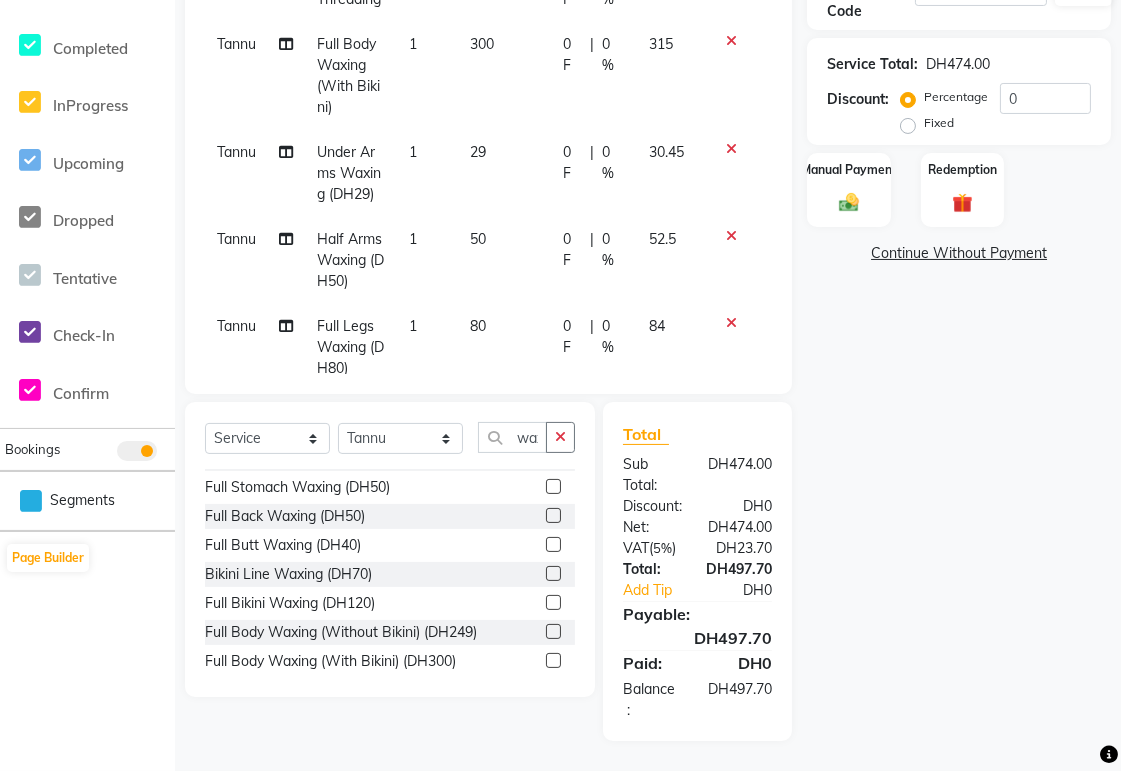 click 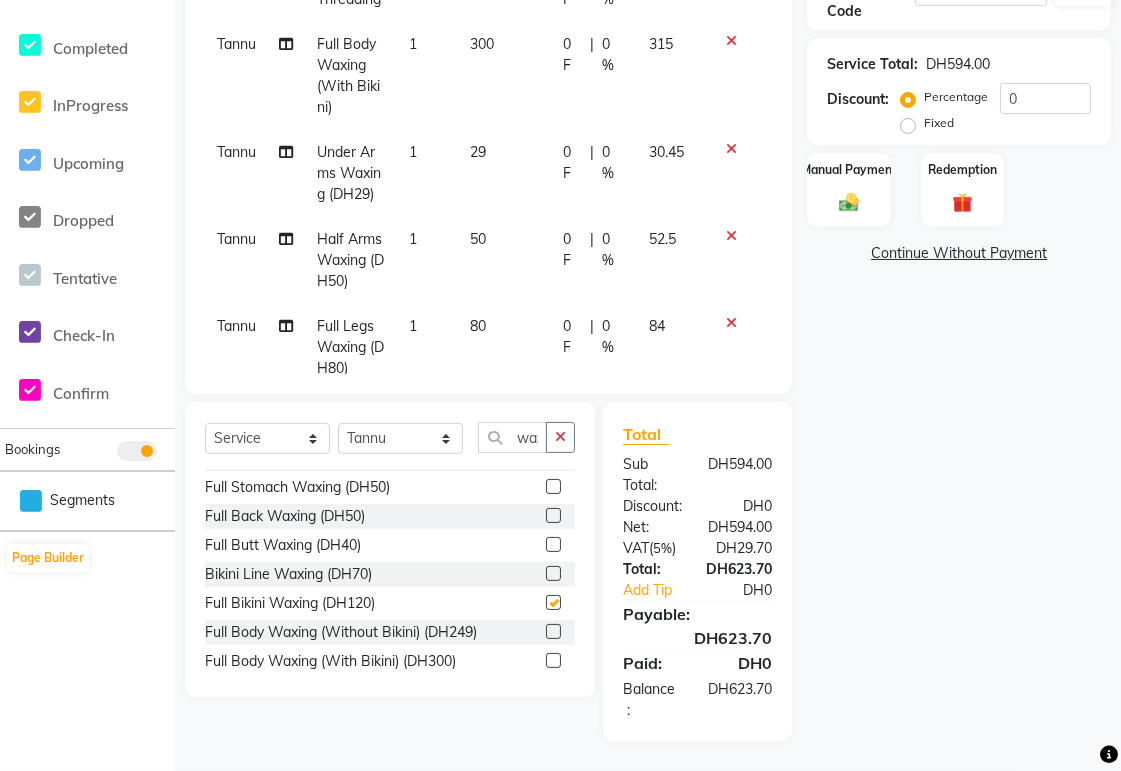 checkbox on "false" 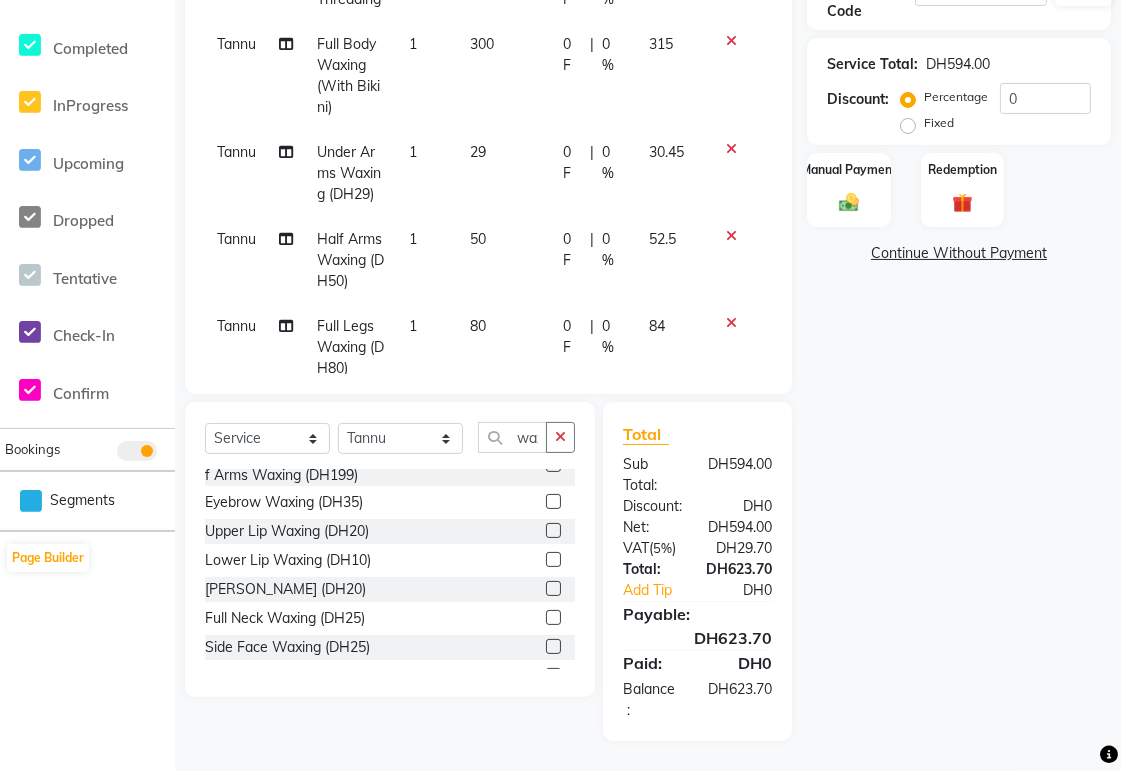 scroll, scrollTop: 14, scrollLeft: 0, axis: vertical 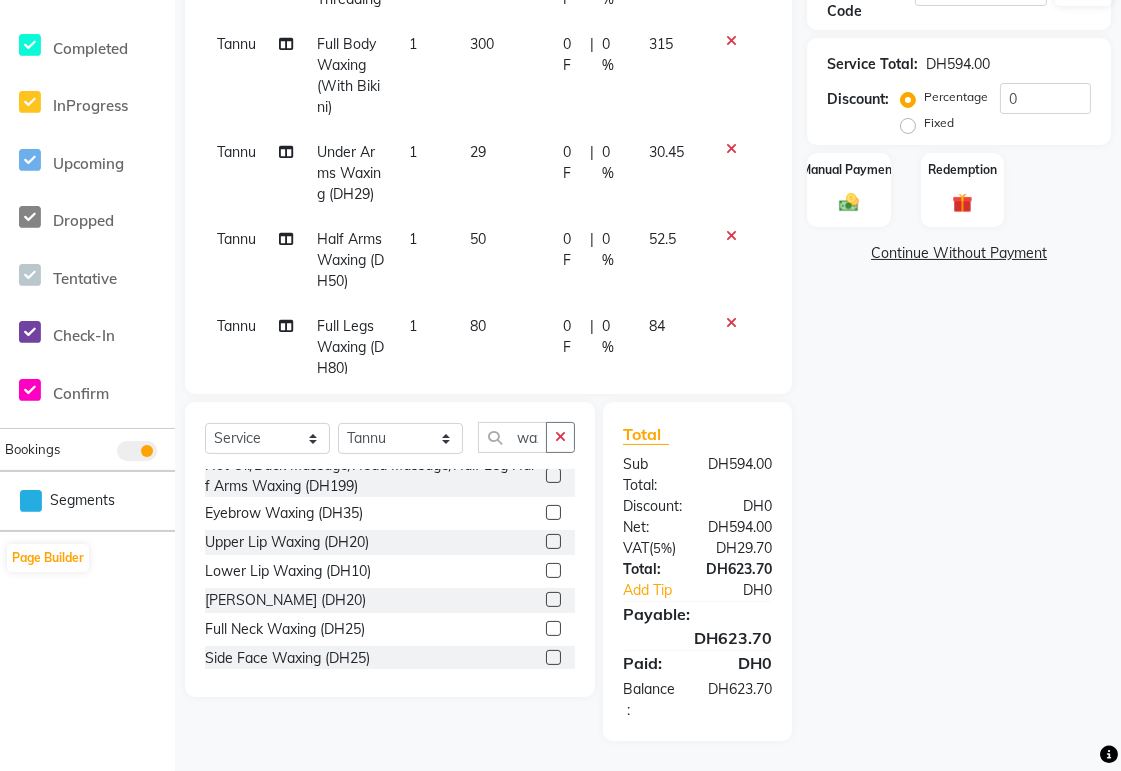 click 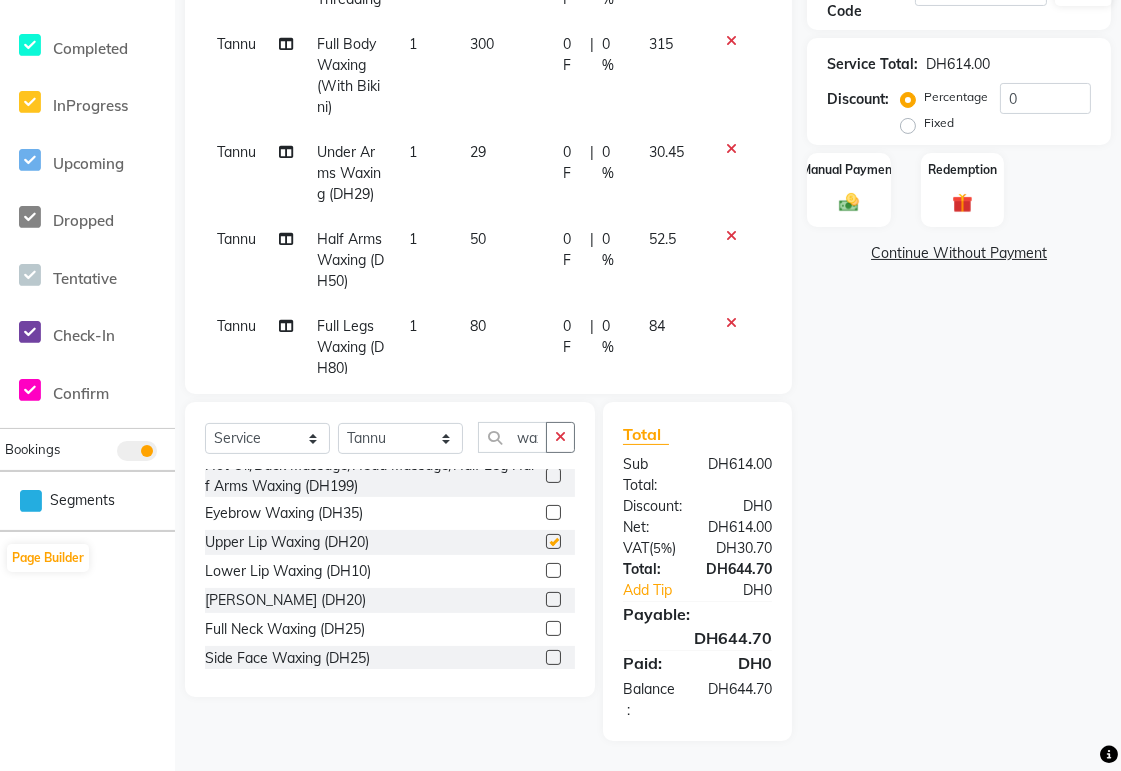 checkbox on "false" 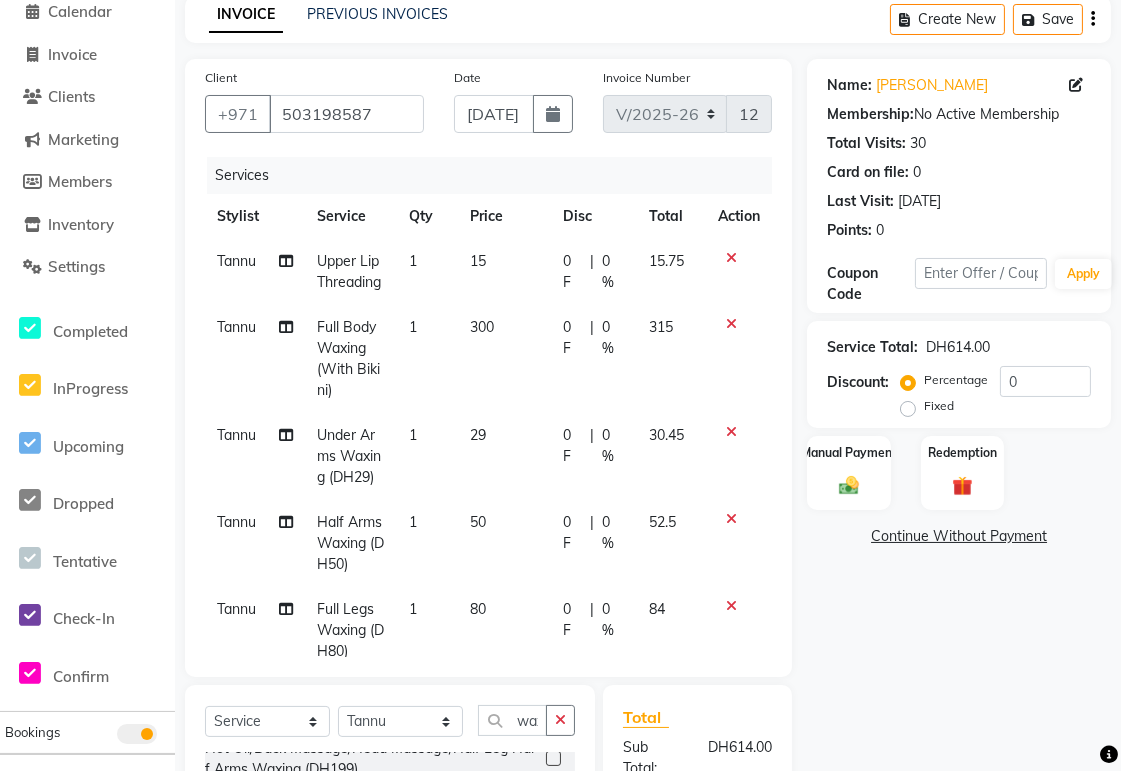 scroll, scrollTop: 0, scrollLeft: 0, axis: both 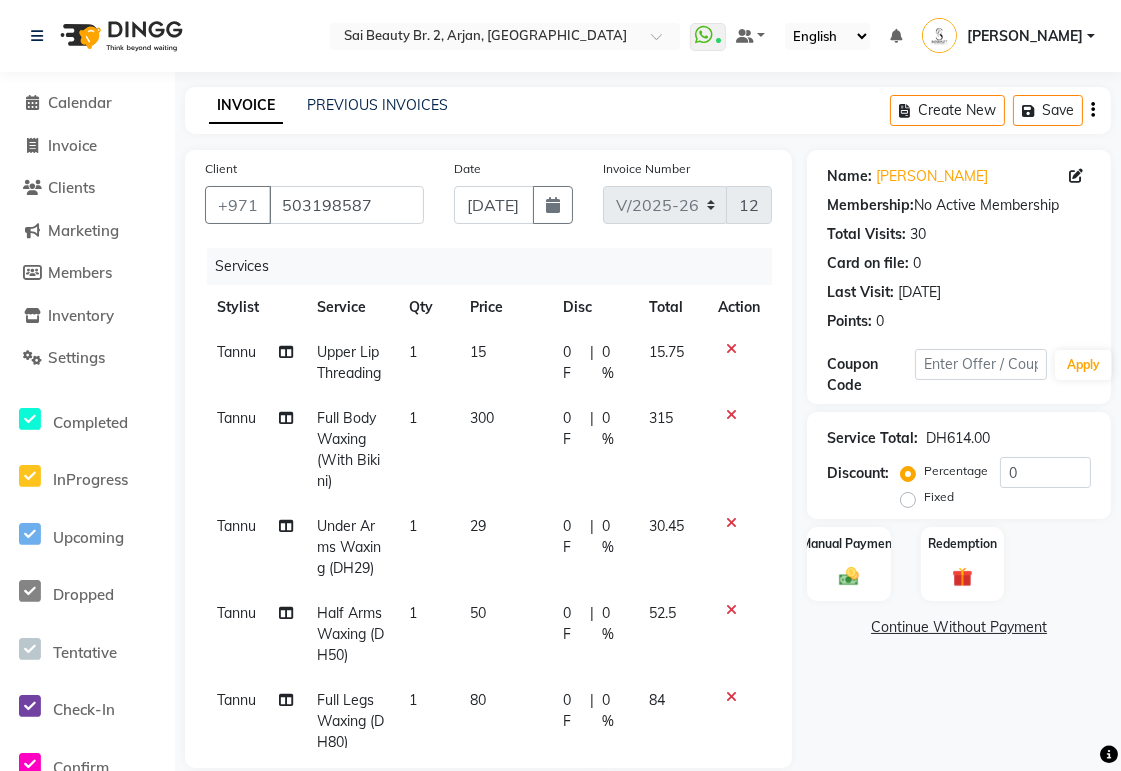 click 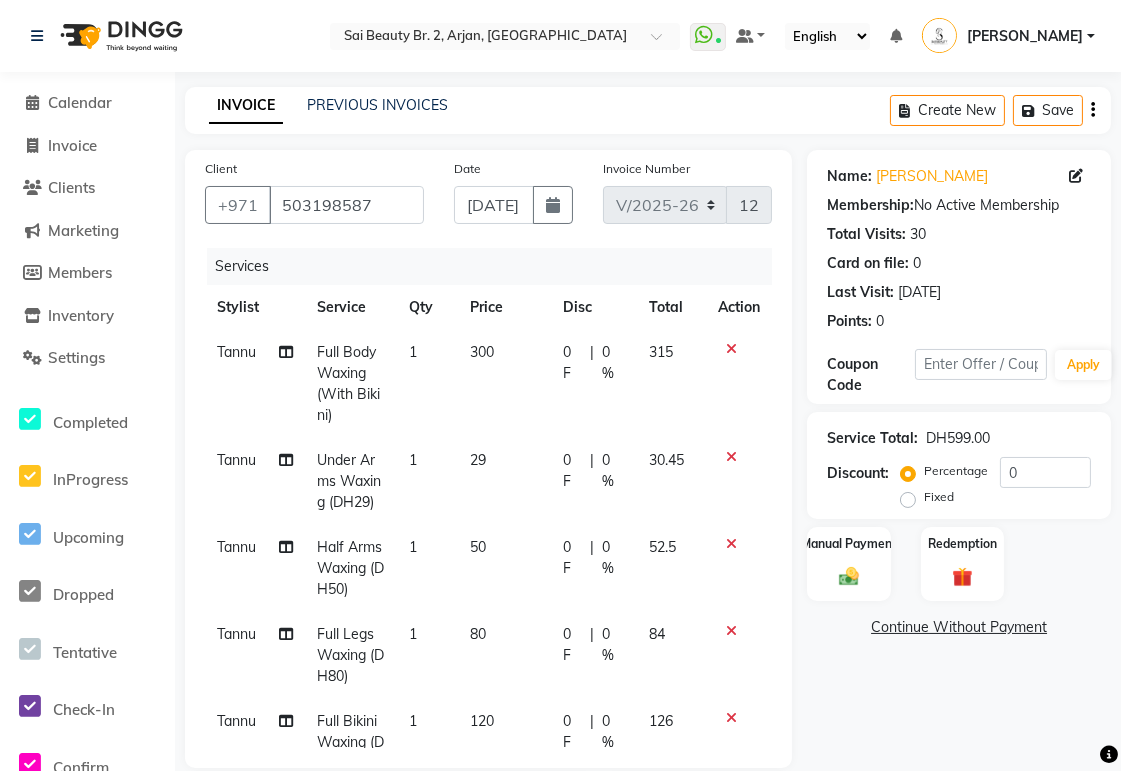 click 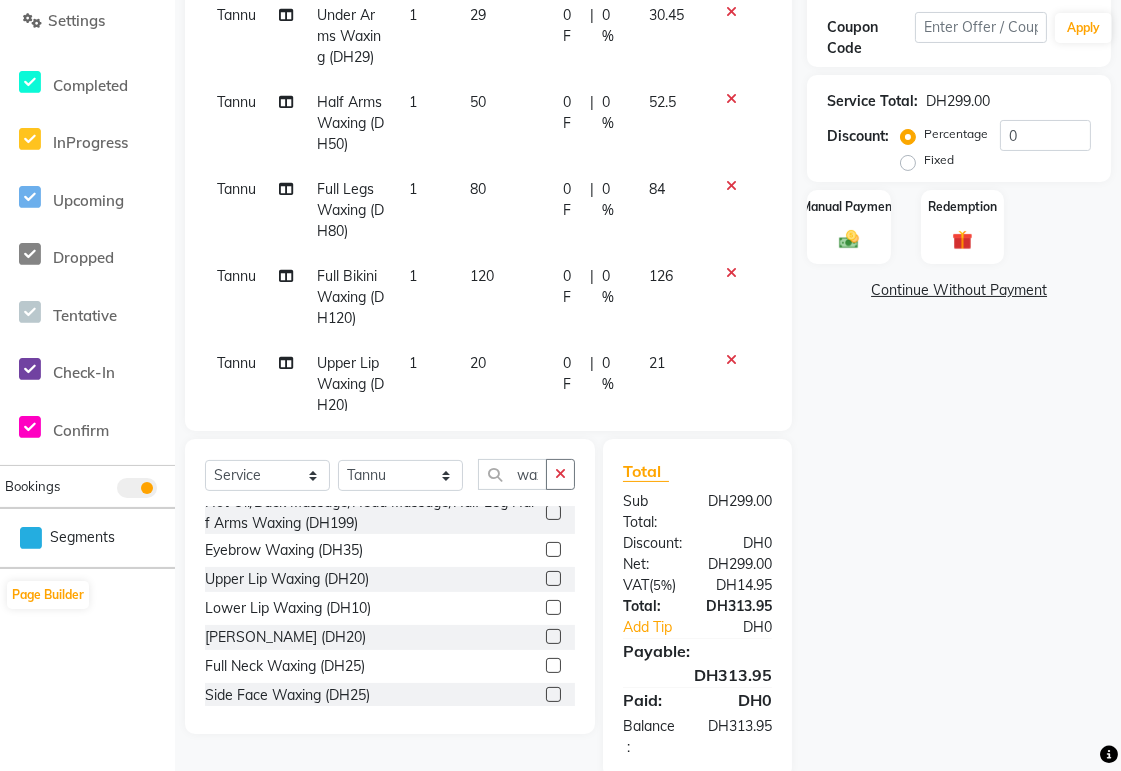 scroll, scrollTop: 374, scrollLeft: 0, axis: vertical 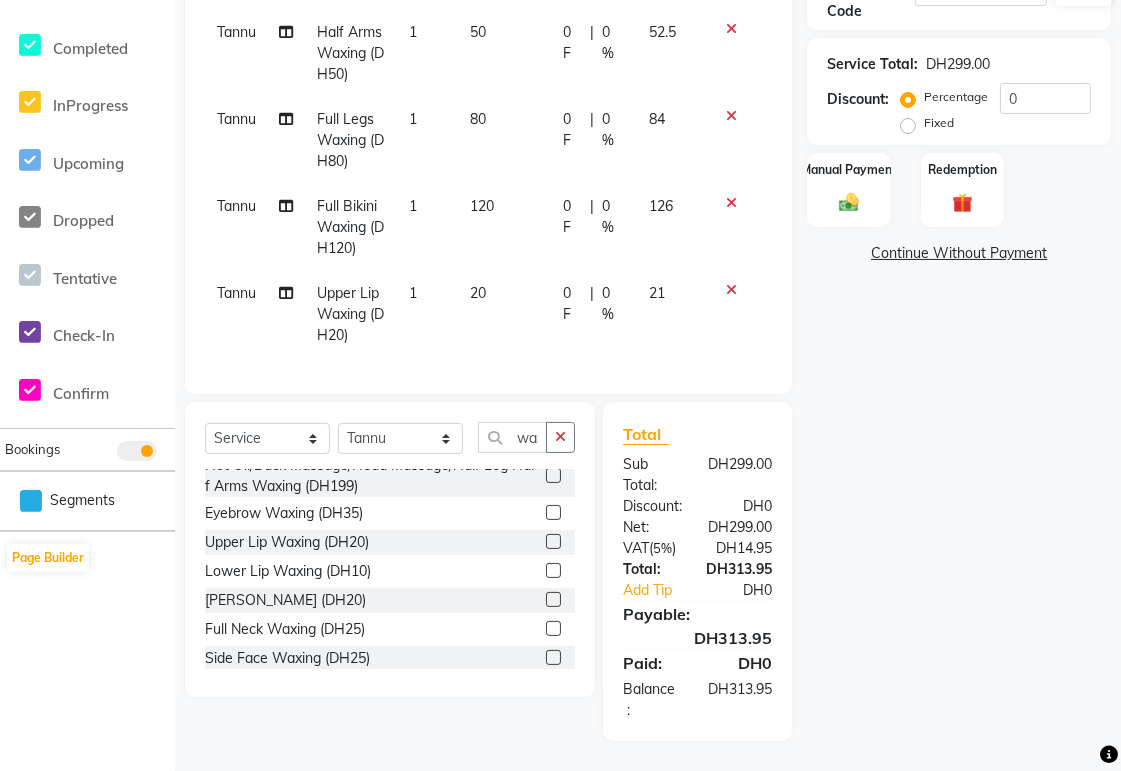 click on "Tannu" 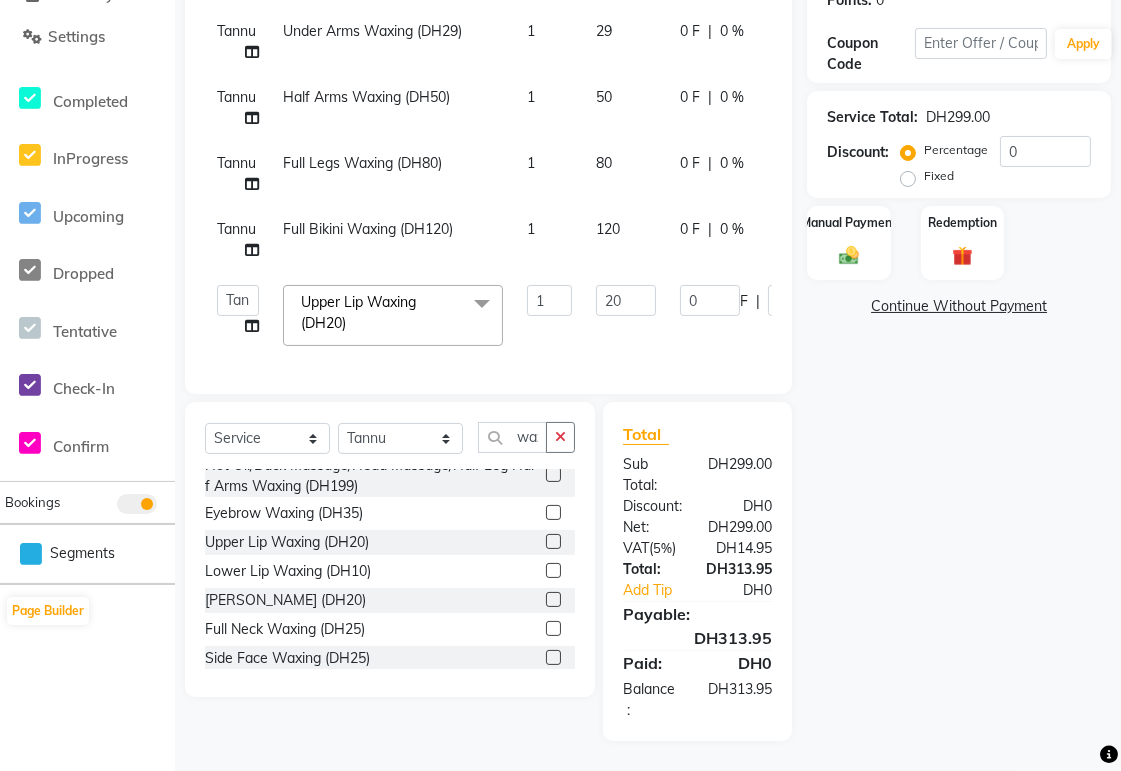 scroll, scrollTop: 337, scrollLeft: 0, axis: vertical 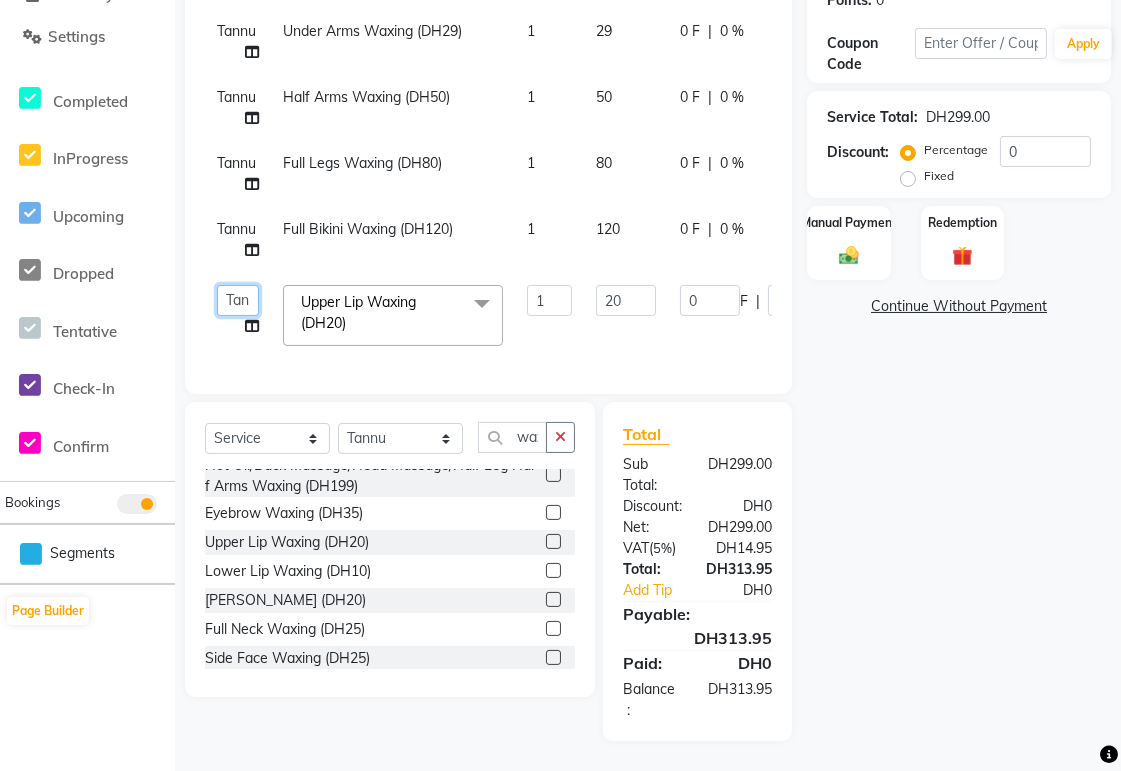 click on "[PERSON_NAME][MEDICAL_DATA]   [PERSON_NAME]   [PERSON_NAME]   [PERSON_NAME]   [PERSON_NAME]   Gita   [PERSON_NAME]   monzeer   Shree   [PERSON_NAME]   [PERSON_NAME]" 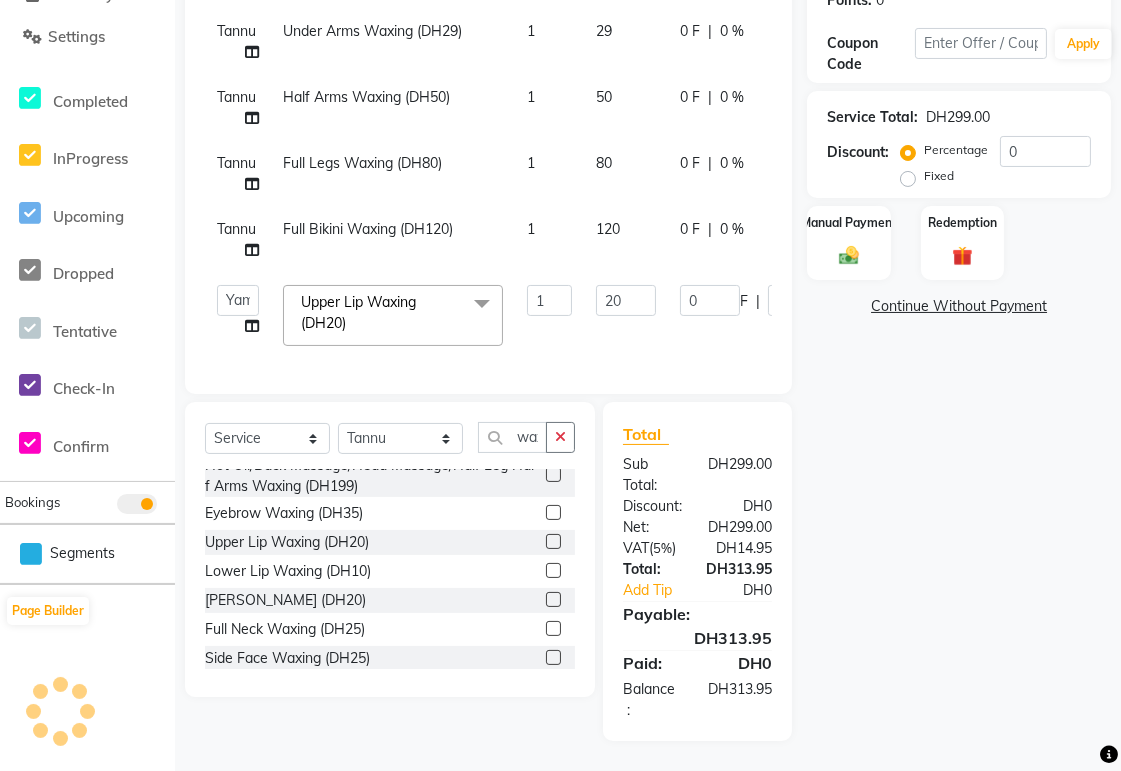 select on "61483" 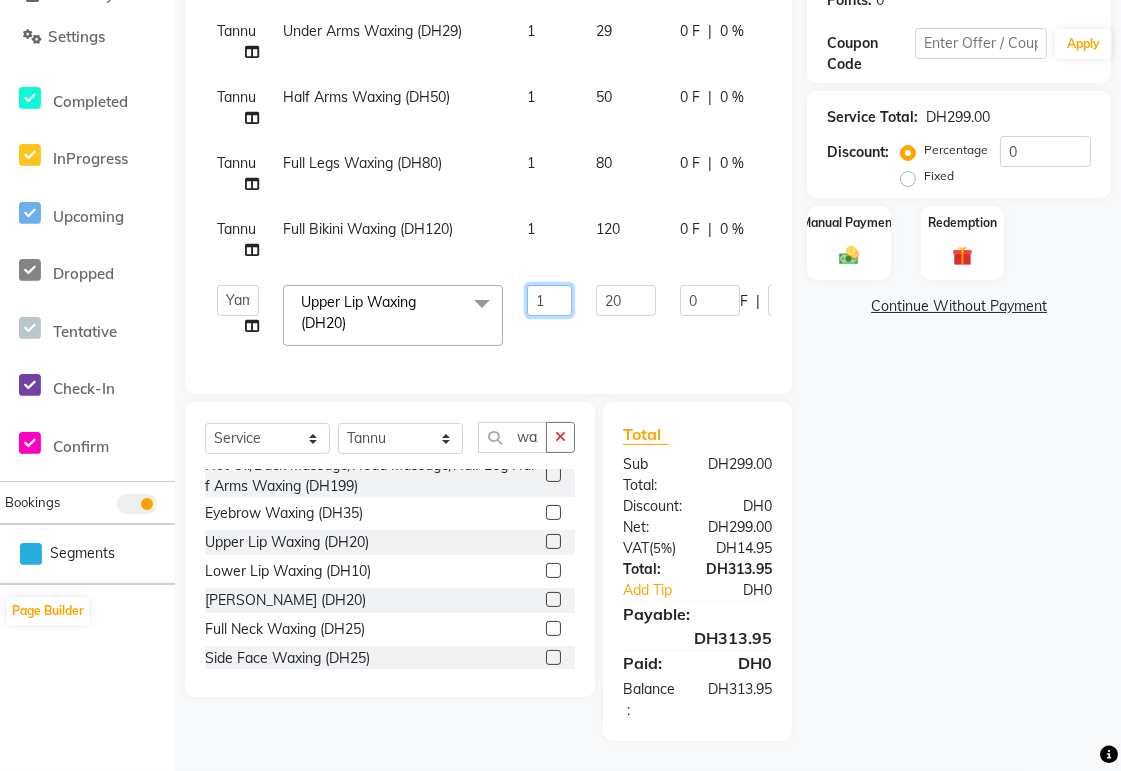 click on "1" 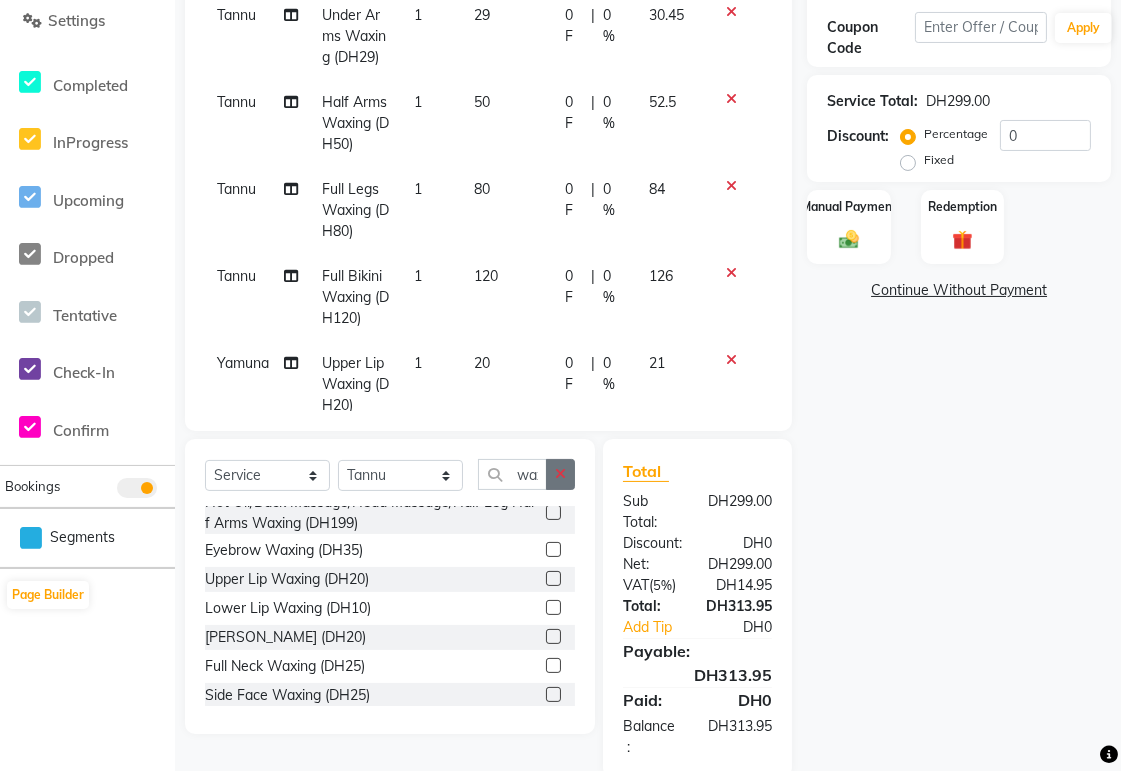 click 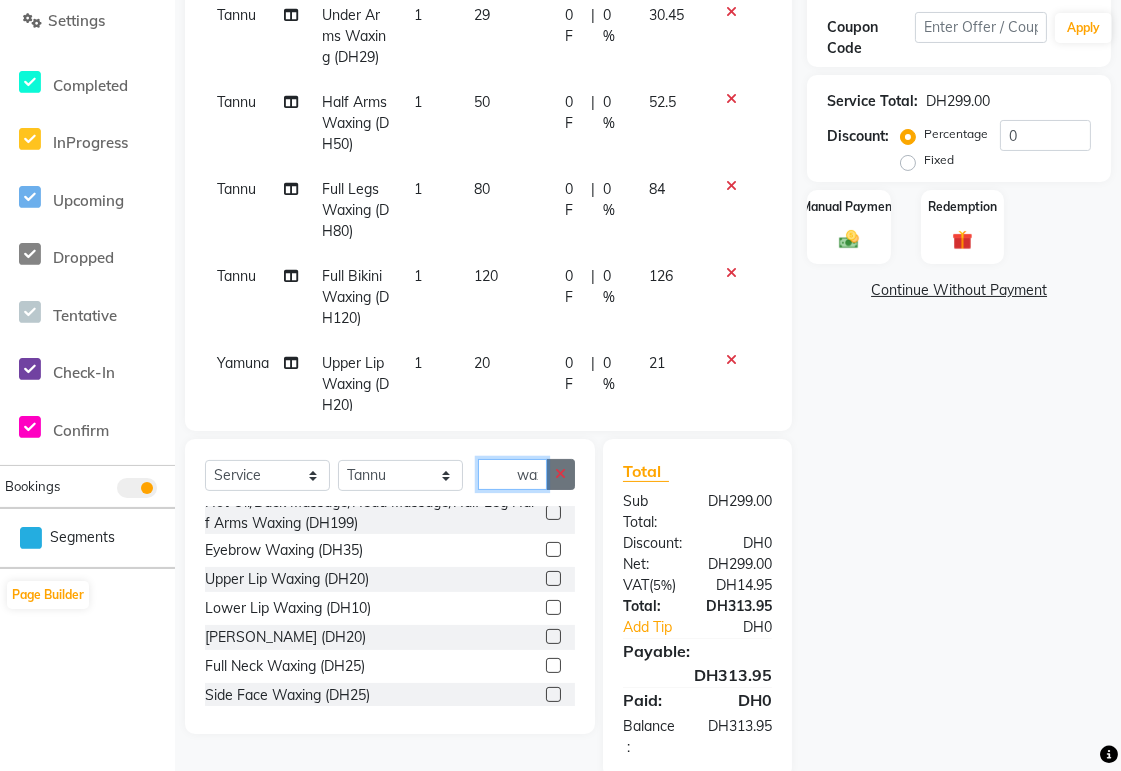 type 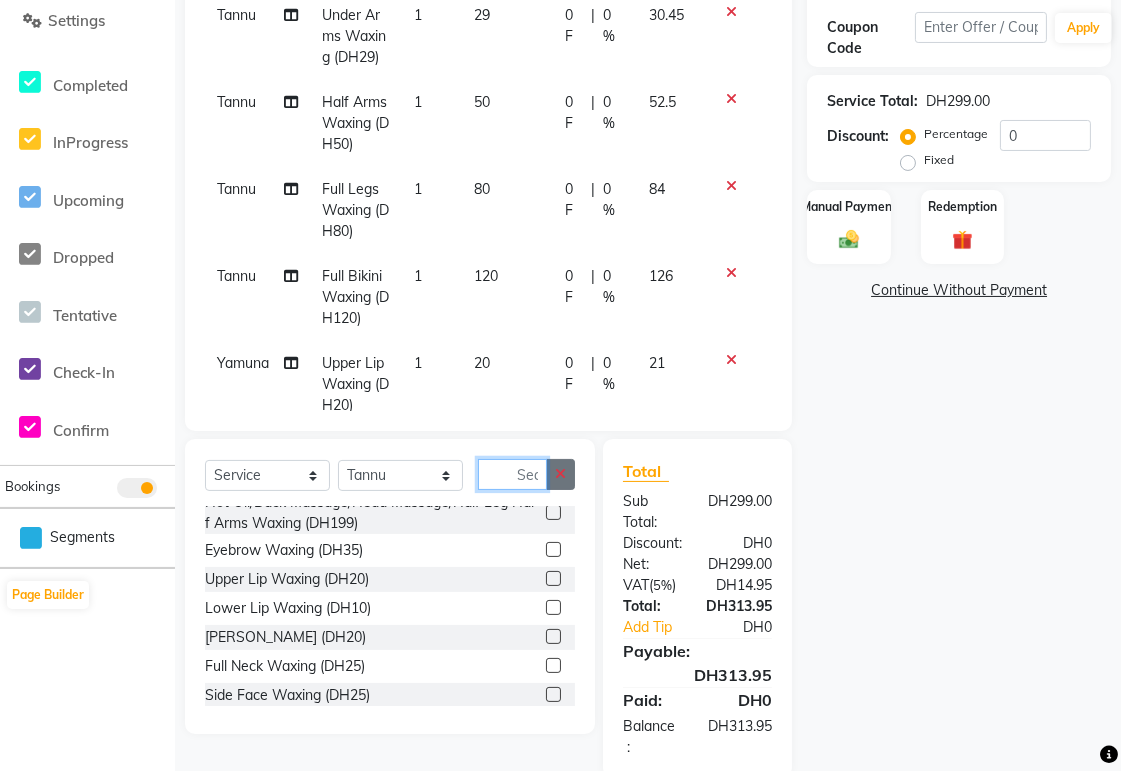 scroll, scrollTop: 273, scrollLeft: 0, axis: vertical 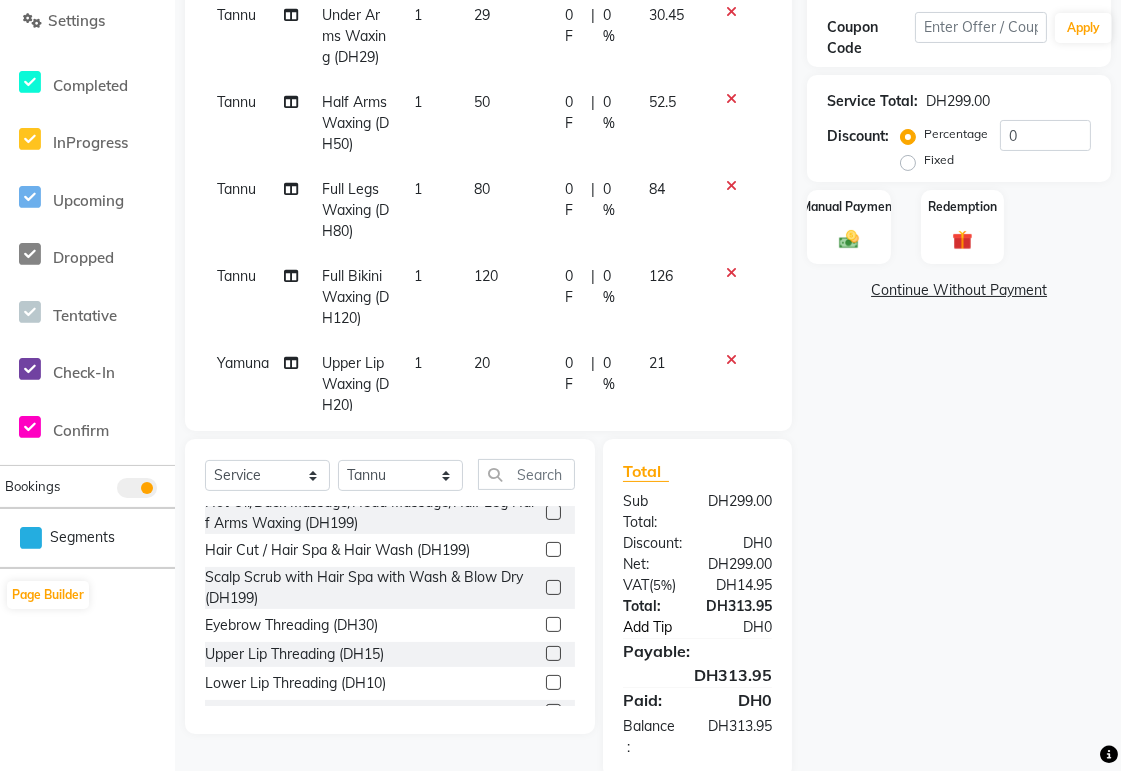click on "Add Tip" 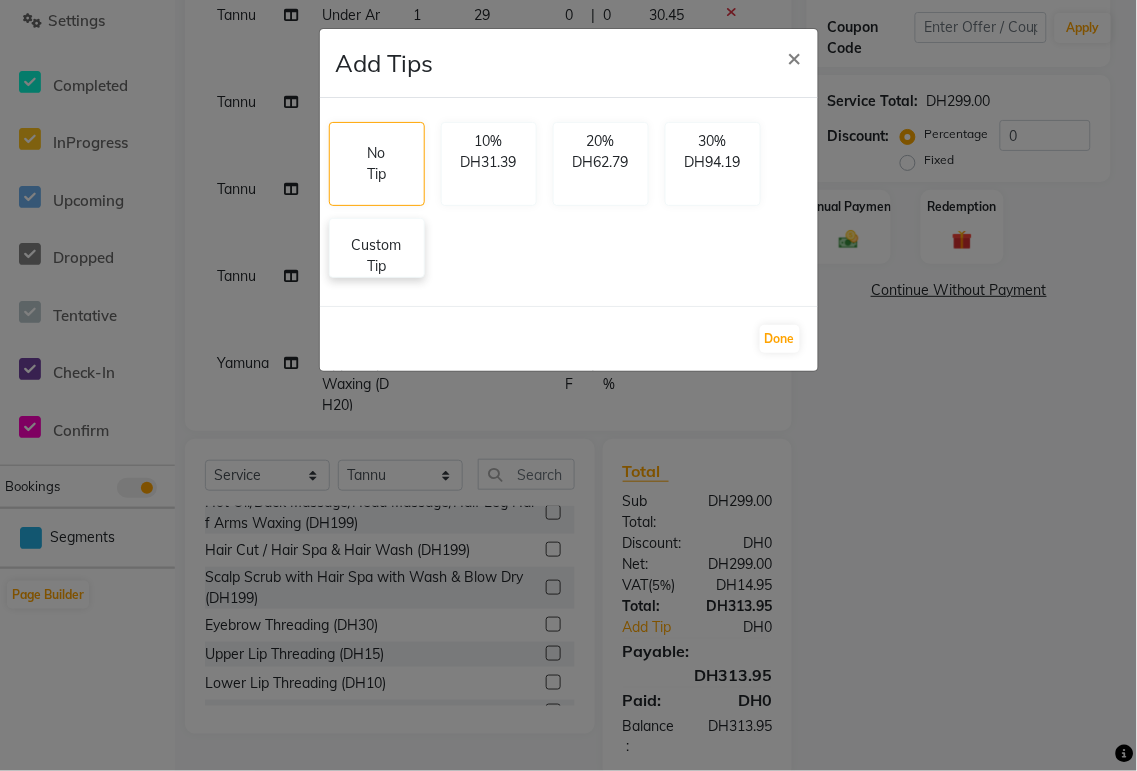 click on "Custom Tip" 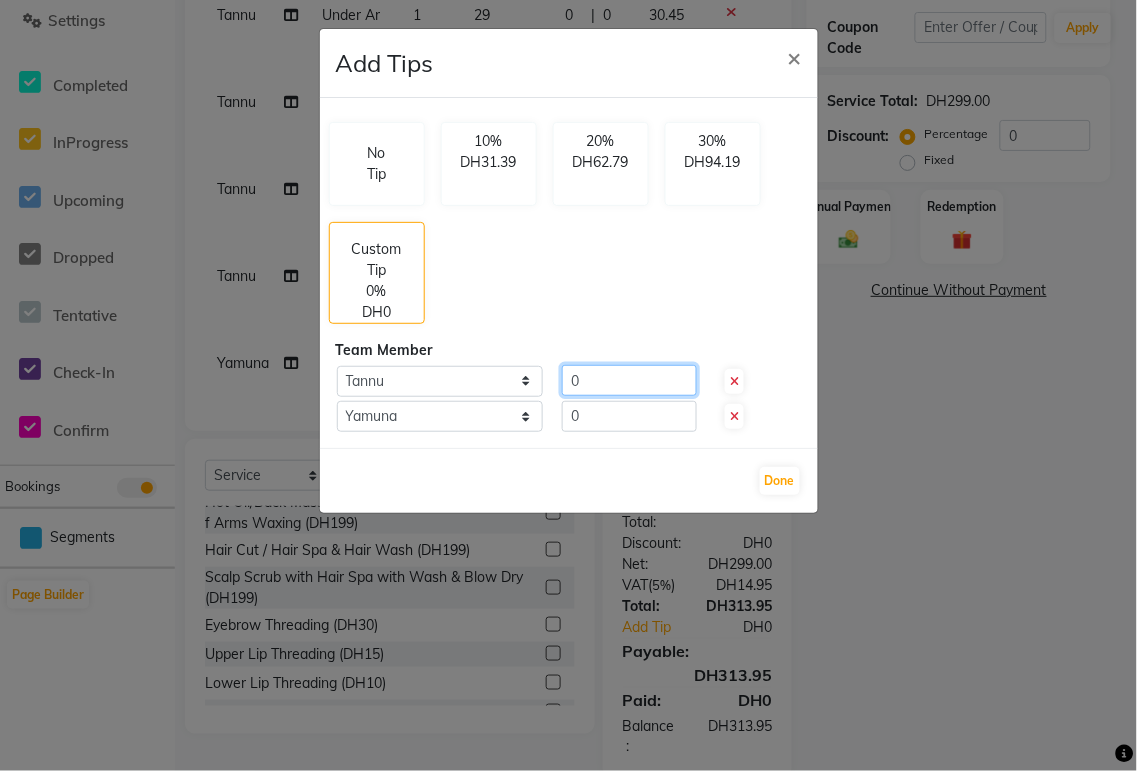 click on "0" 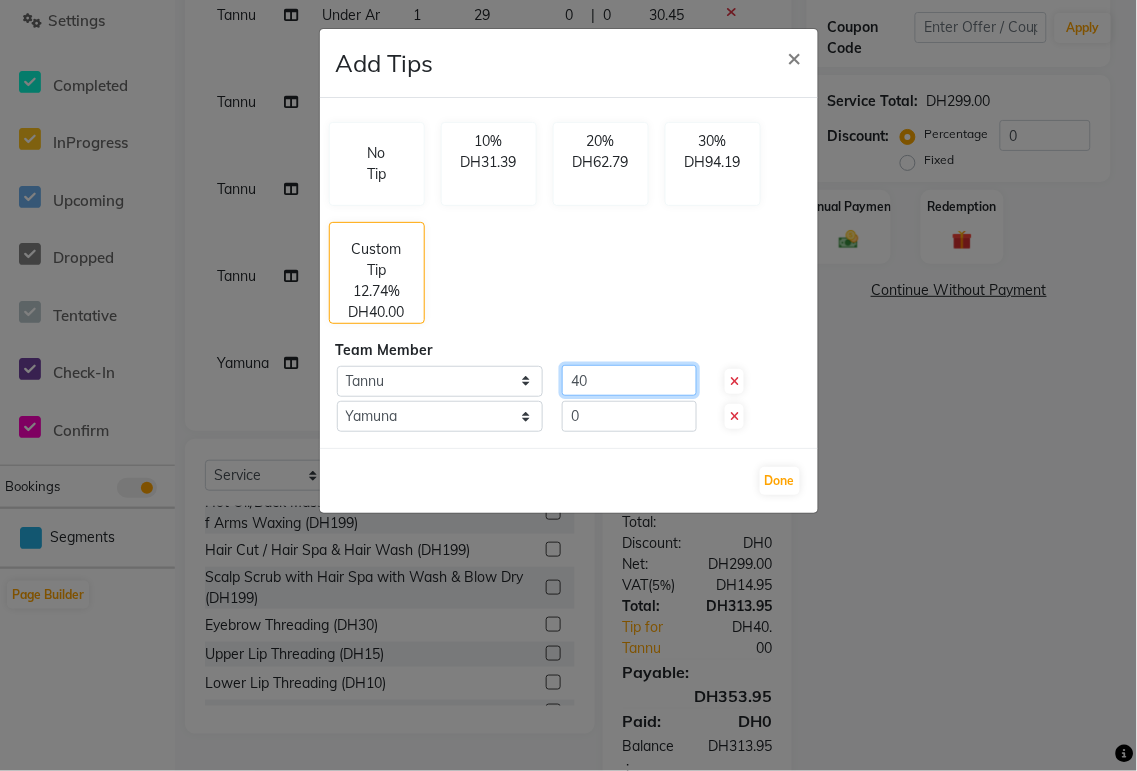 type on "40" 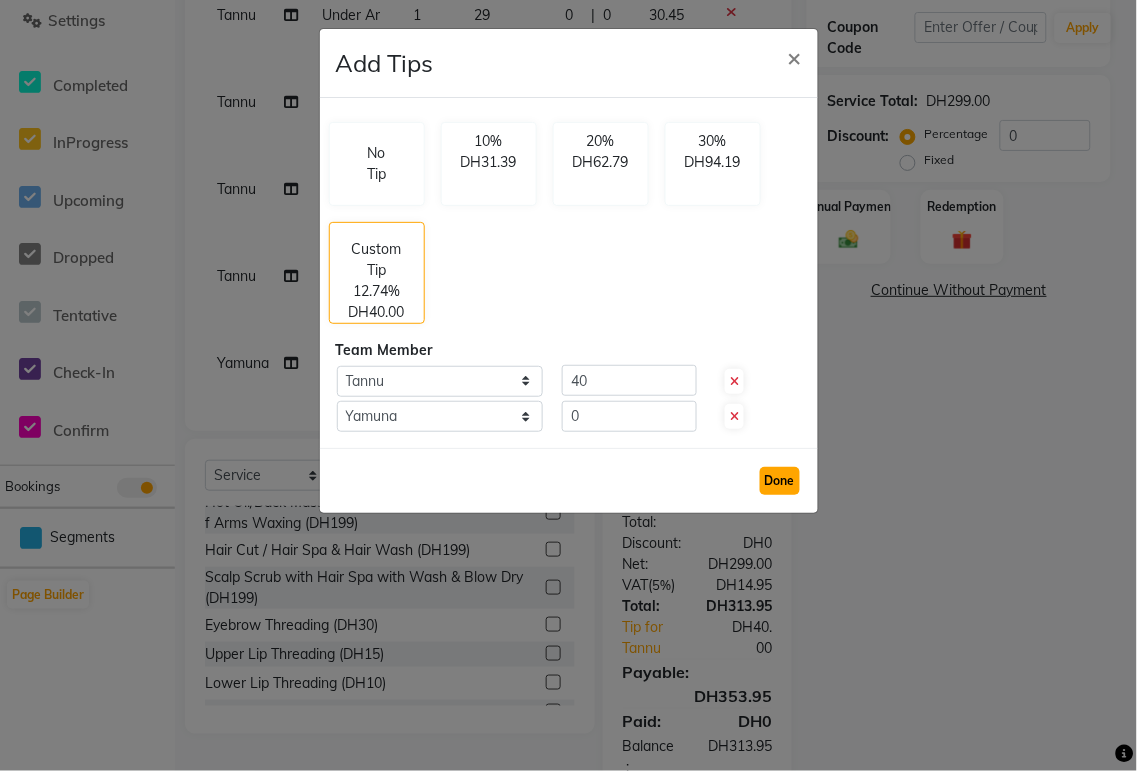 click on "Done" 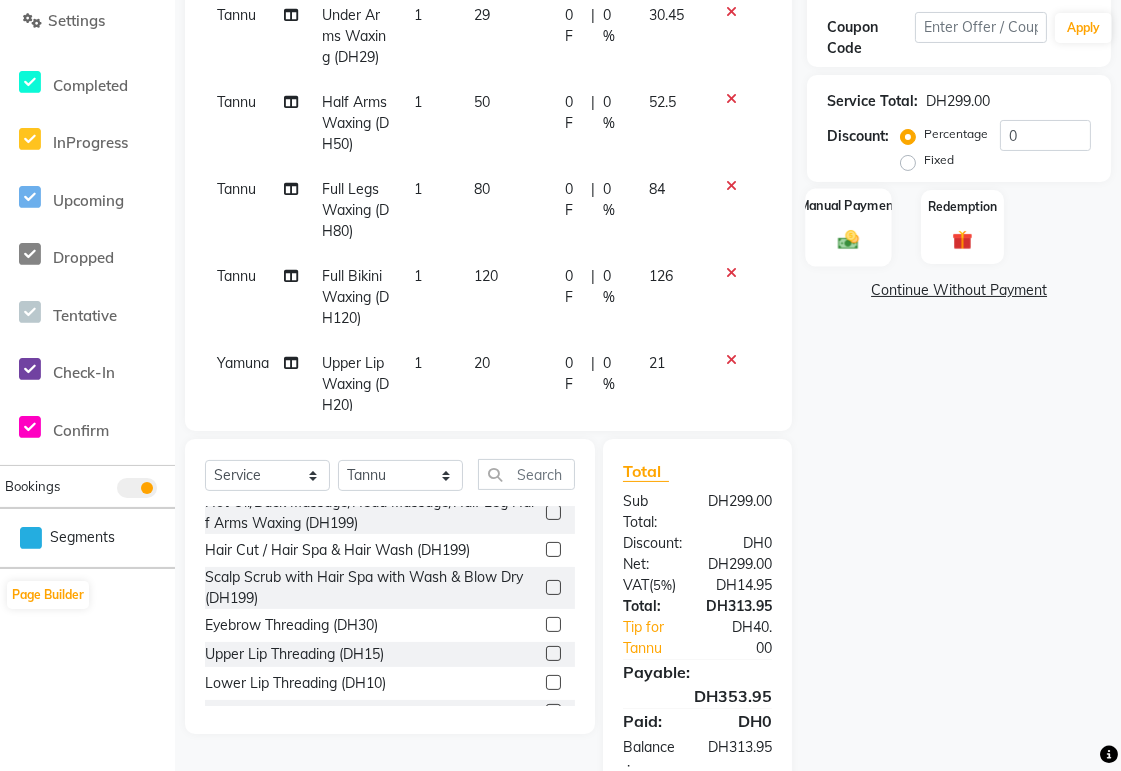 click on "Manual Payment" 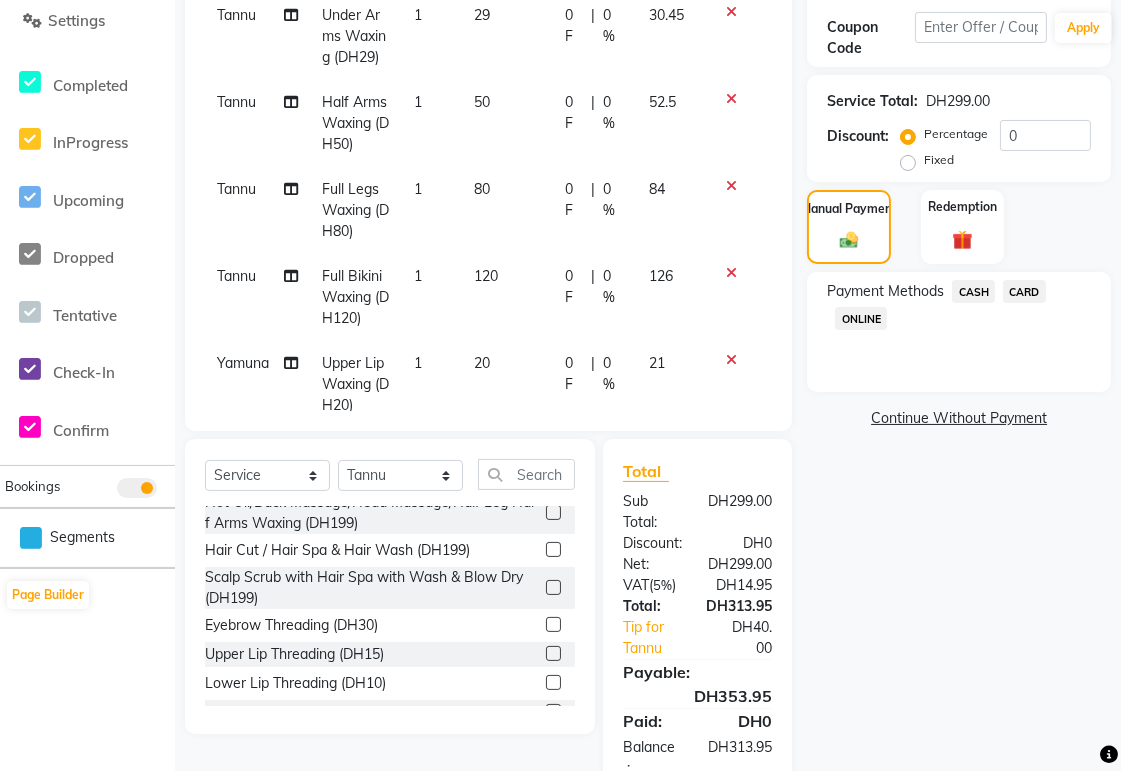 click on "CARD" 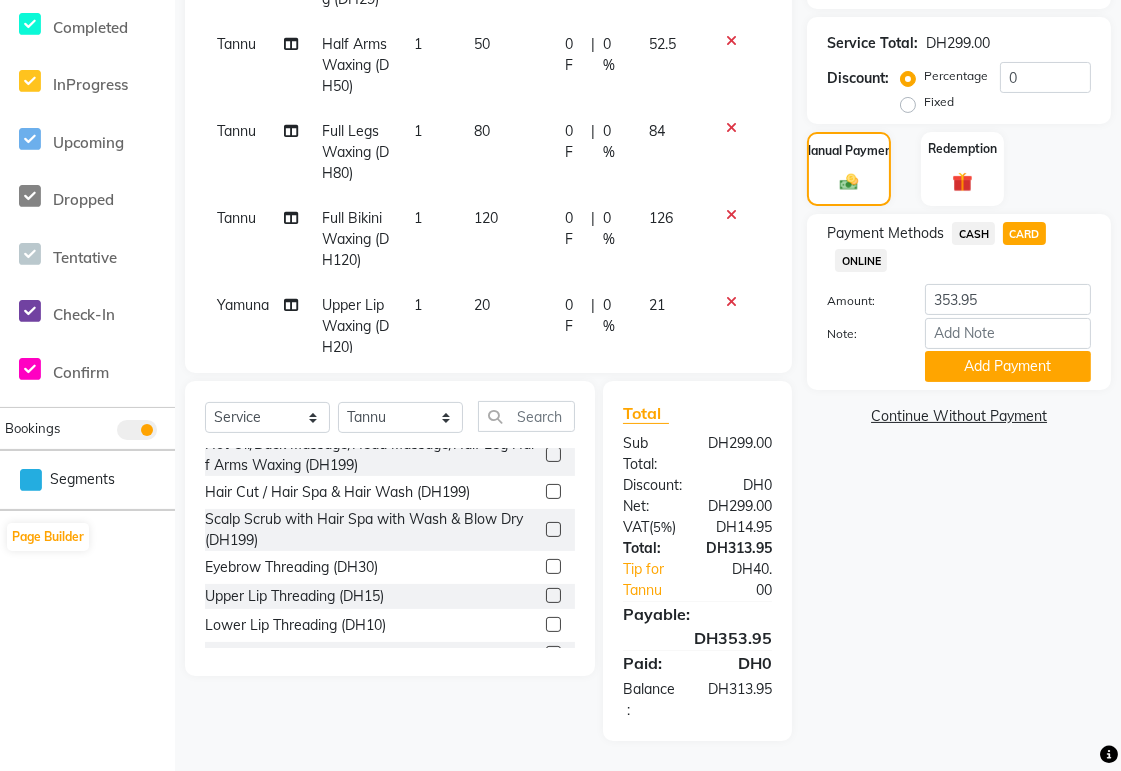 scroll, scrollTop: 0, scrollLeft: 0, axis: both 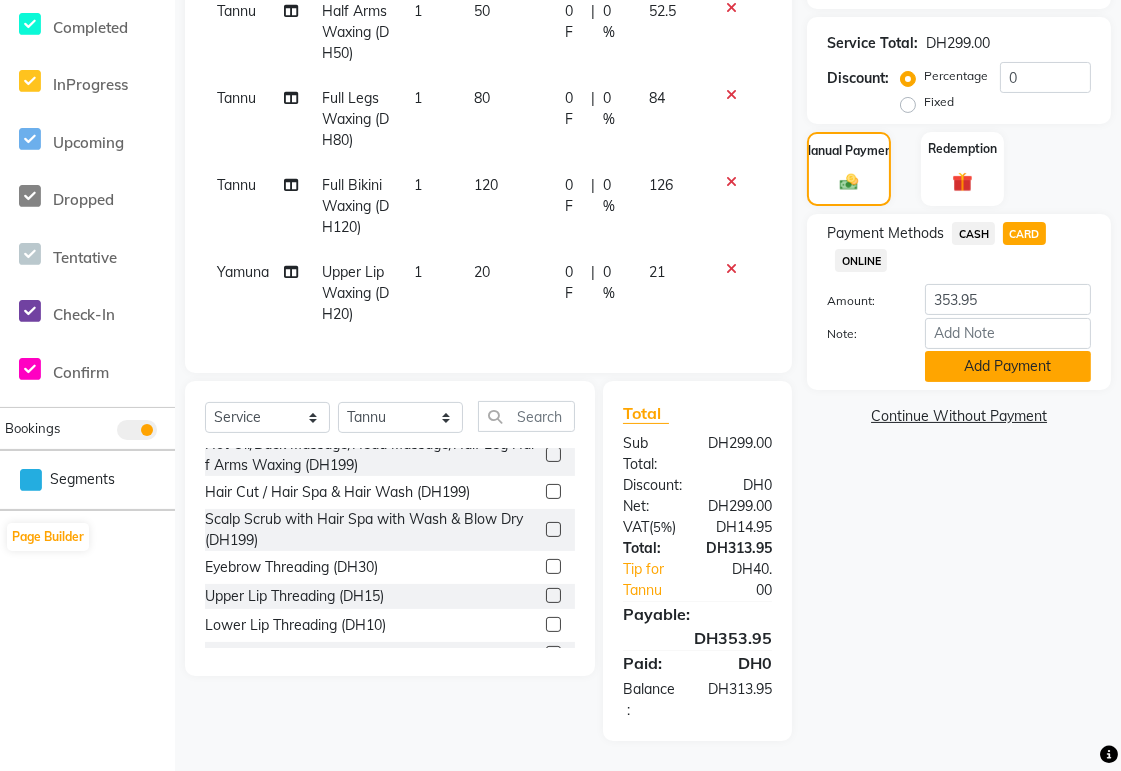 click on "Add Payment" 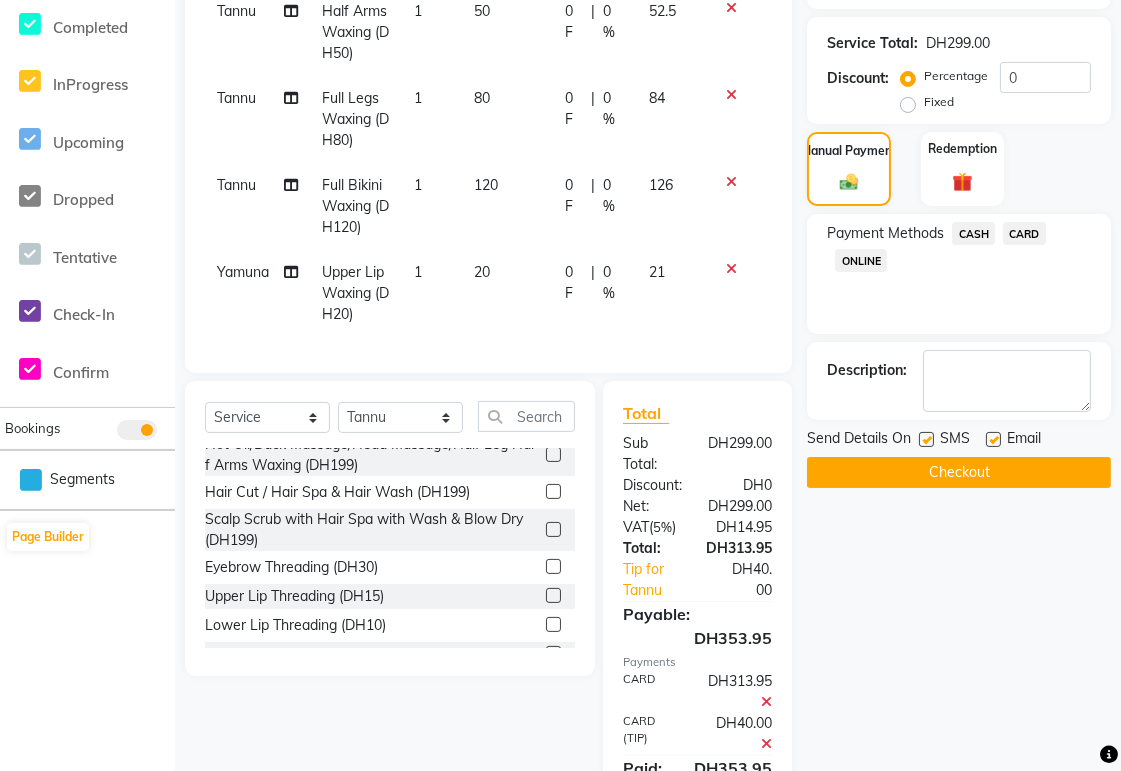 scroll, scrollTop: 500, scrollLeft: 0, axis: vertical 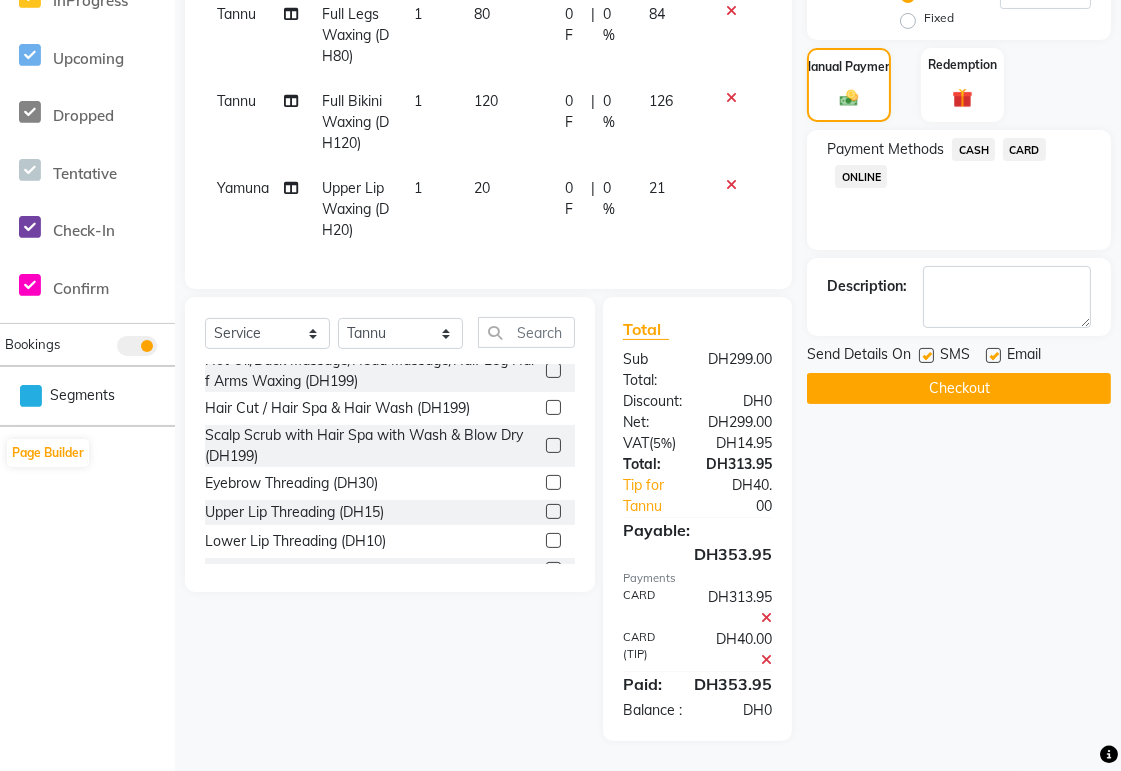 click on "Checkout" 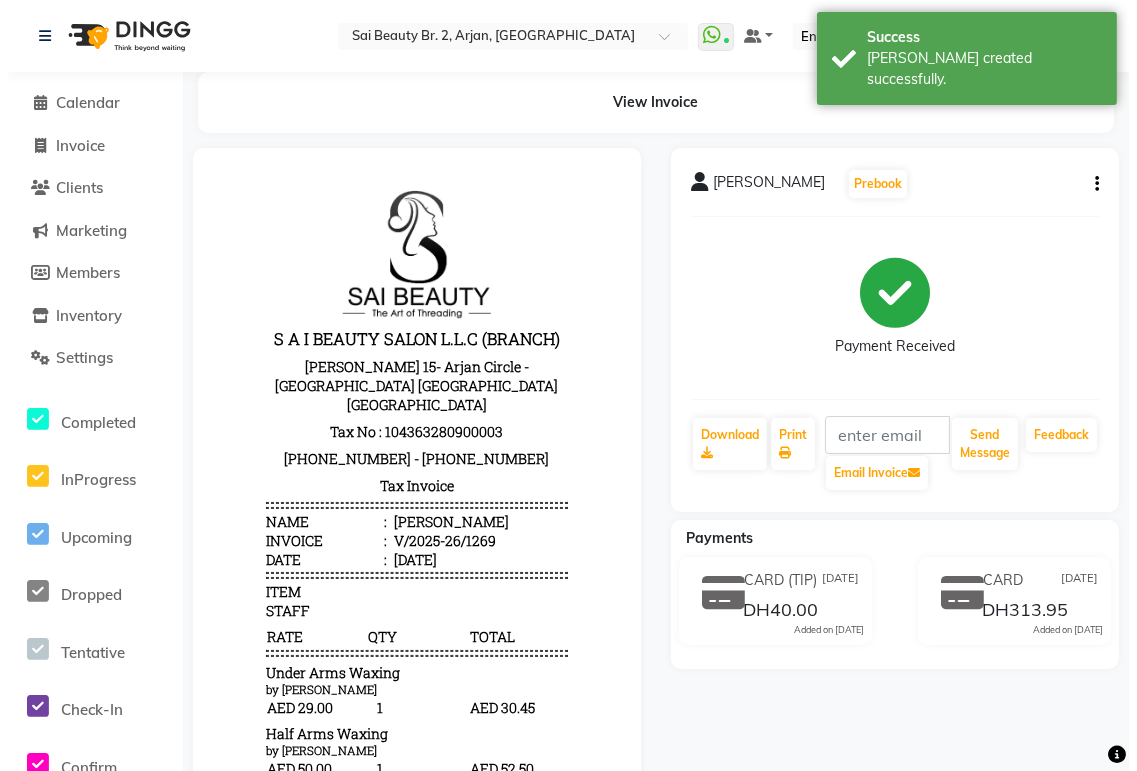 scroll, scrollTop: 0, scrollLeft: 0, axis: both 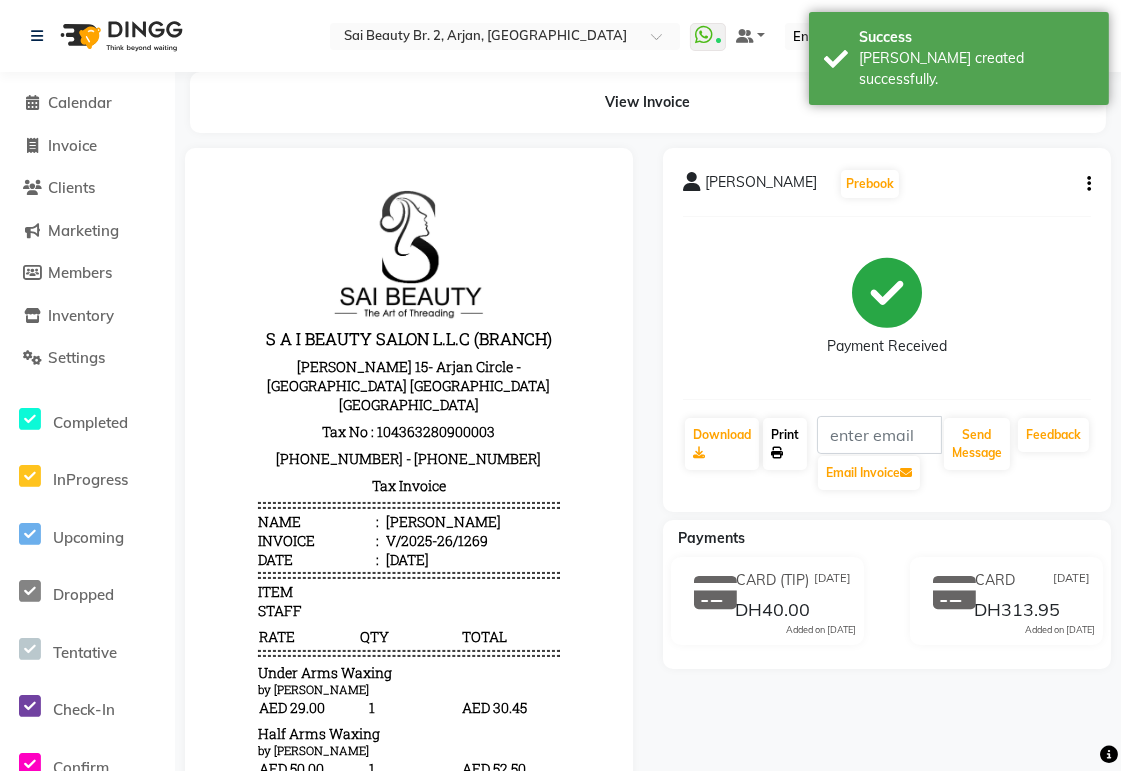 click on "Print" 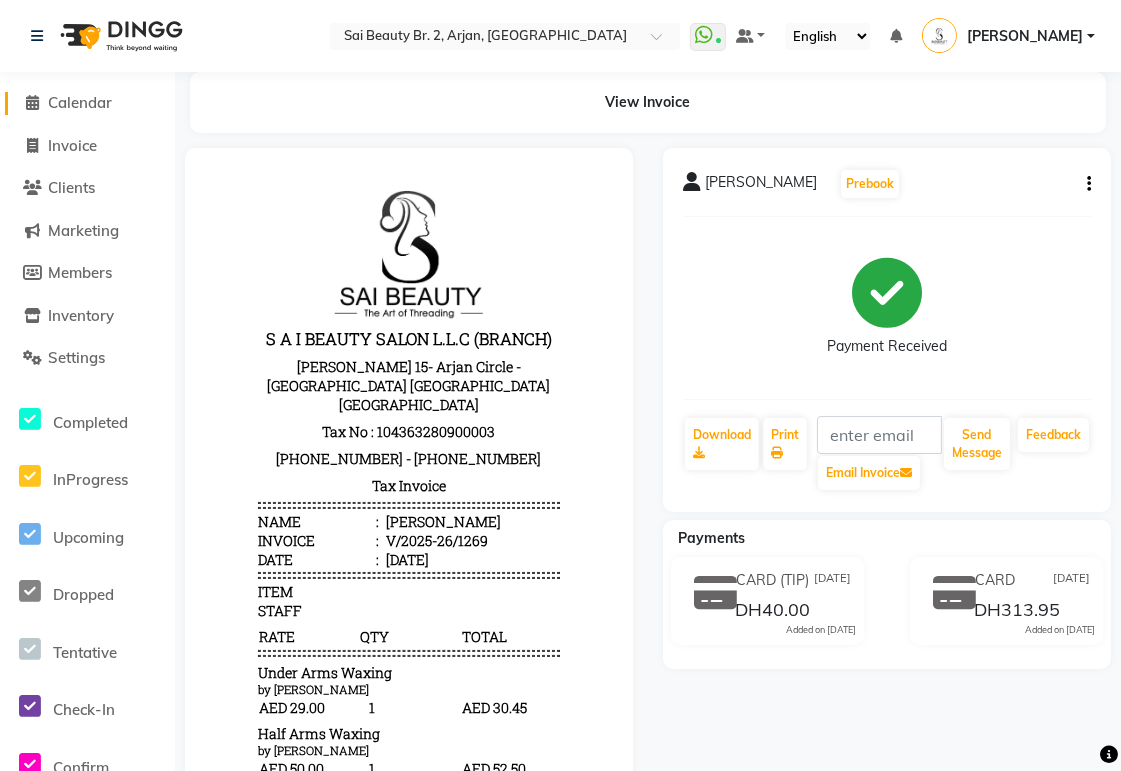 click on "Calendar" 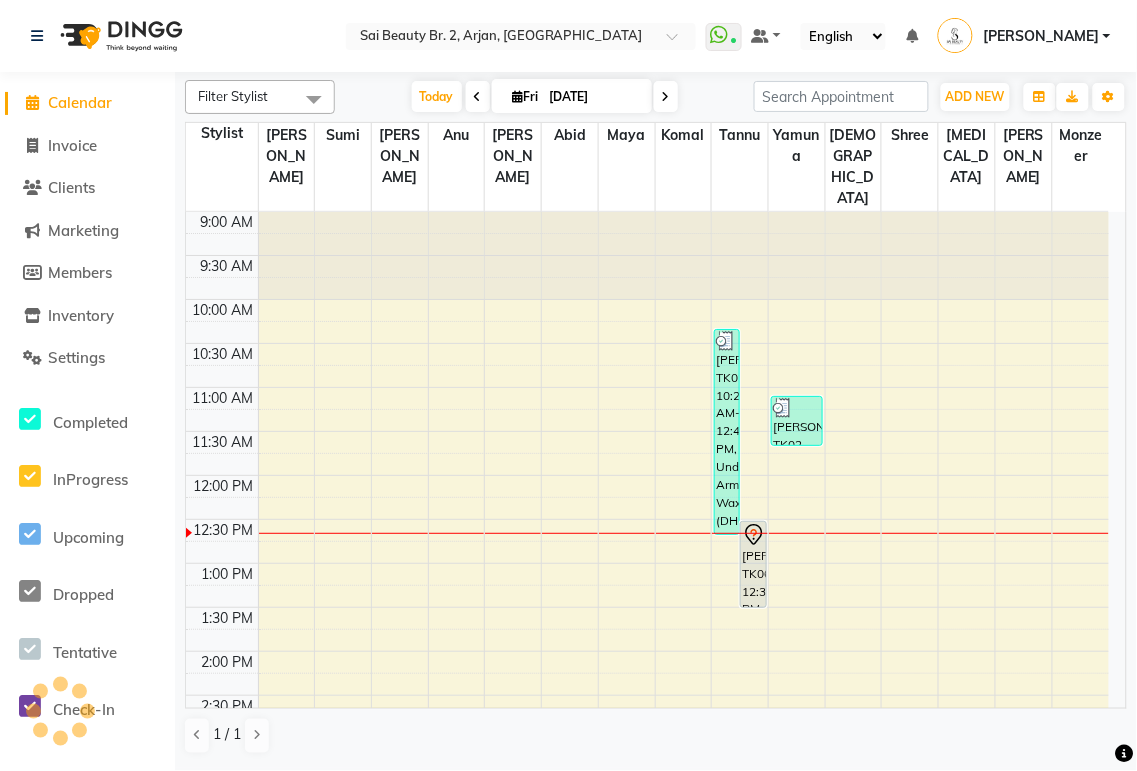 scroll, scrollTop: 0, scrollLeft: 0, axis: both 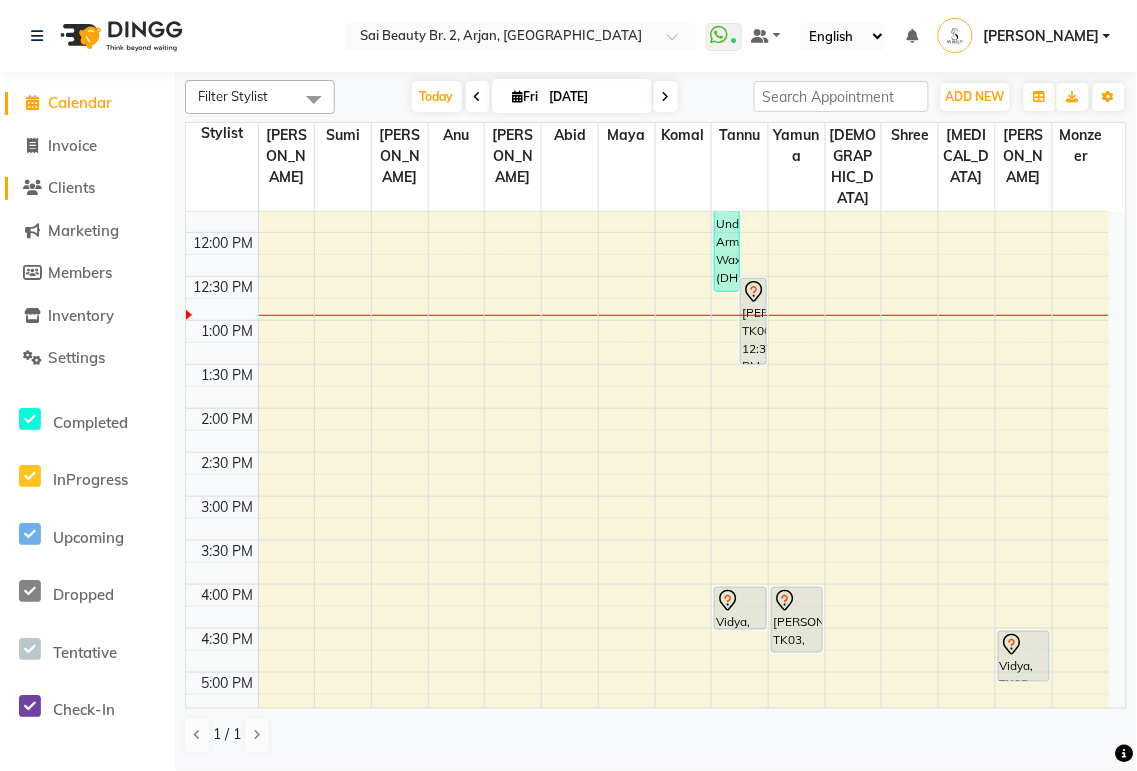 click on "Clients" 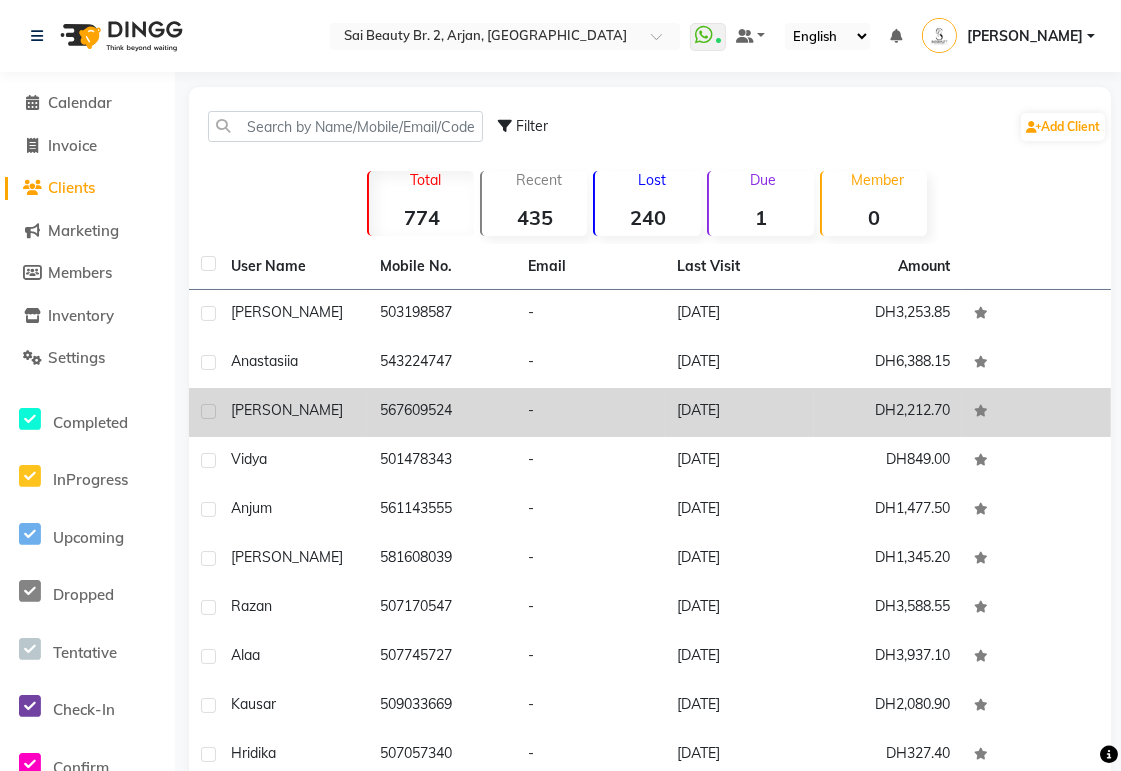 click on "567609524" 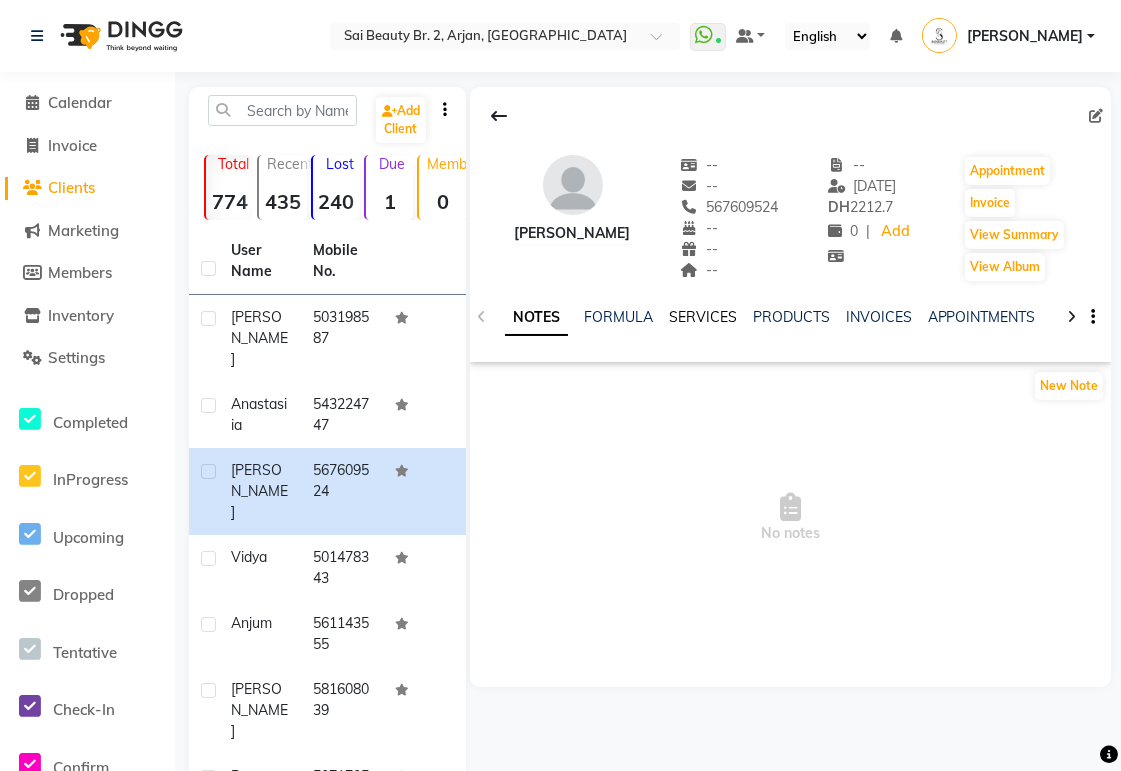click on "SERVICES" 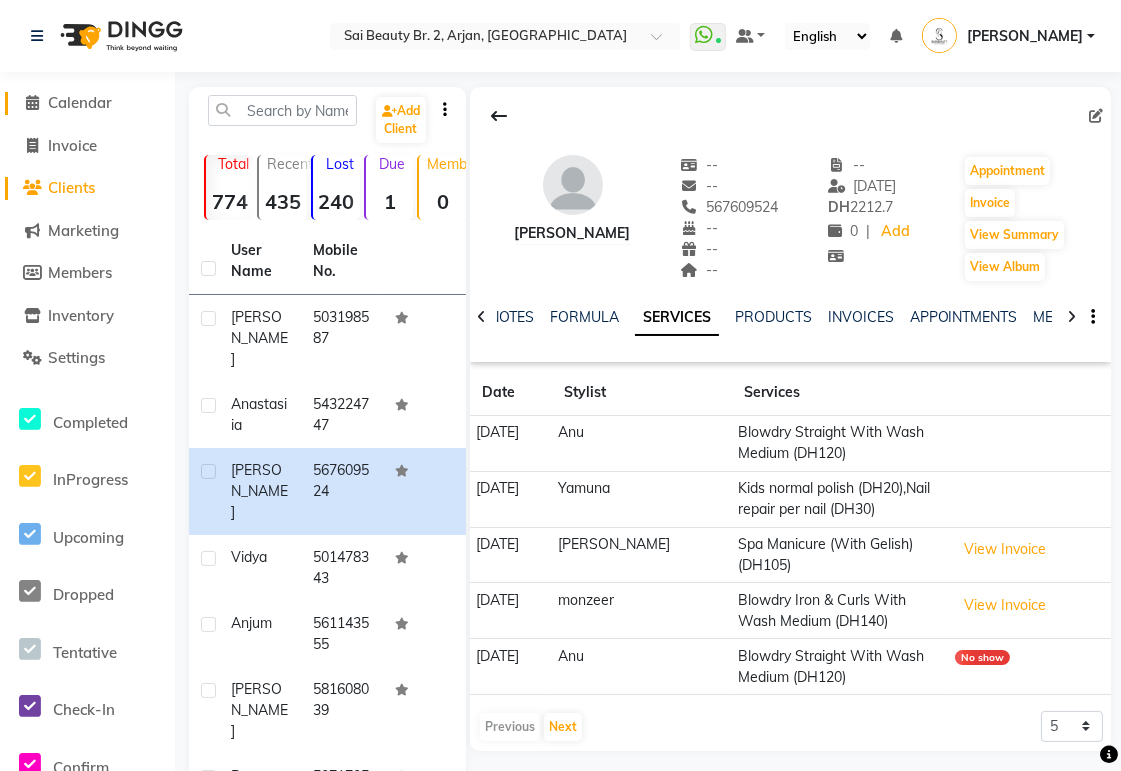 click on "Calendar" 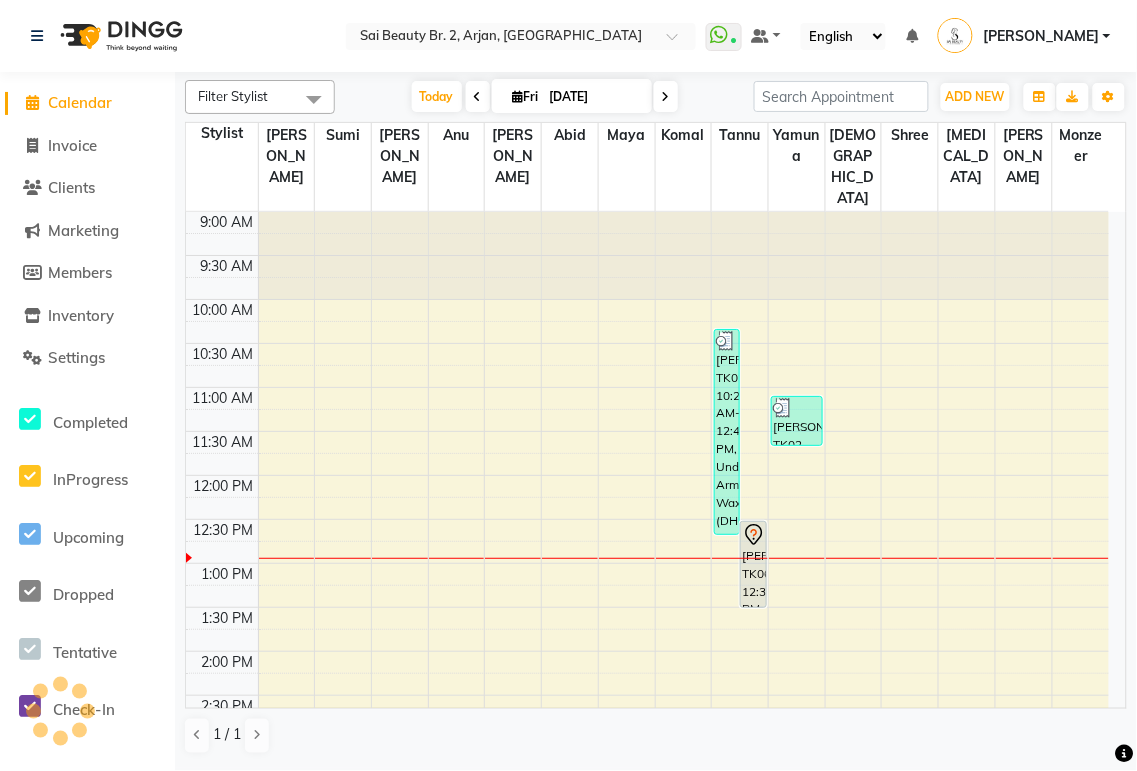 scroll, scrollTop: 0, scrollLeft: 0, axis: both 